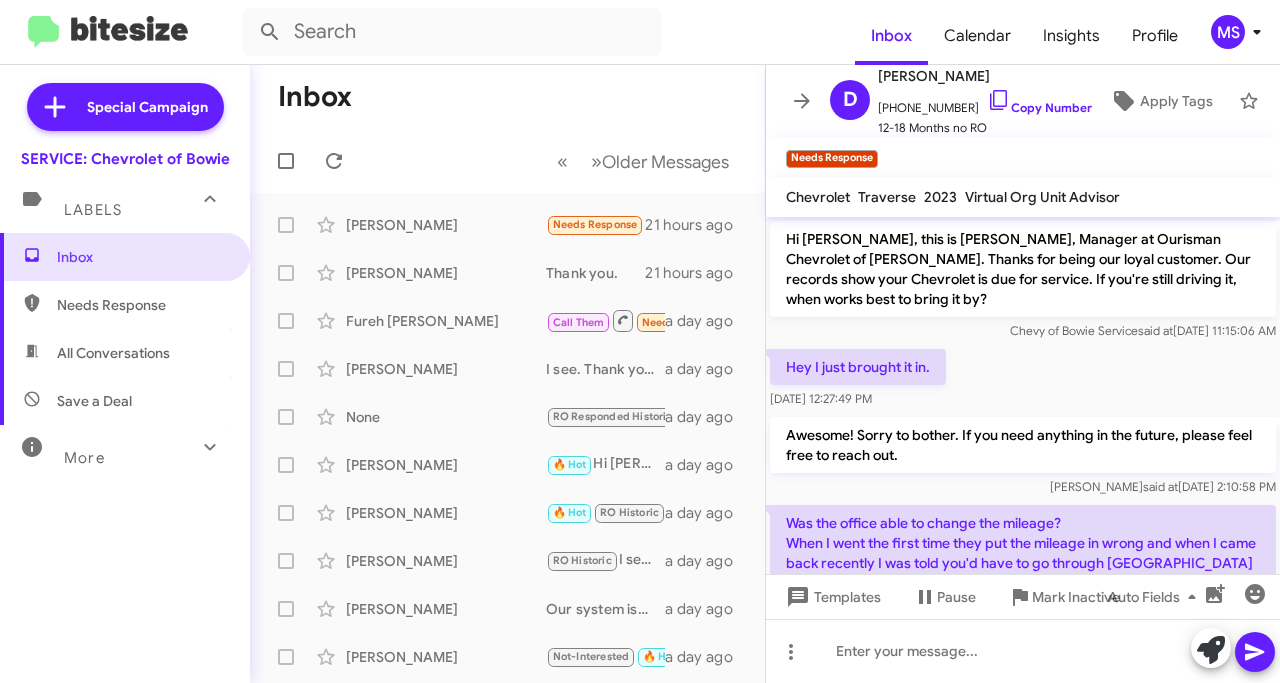 scroll, scrollTop: 0, scrollLeft: 0, axis: both 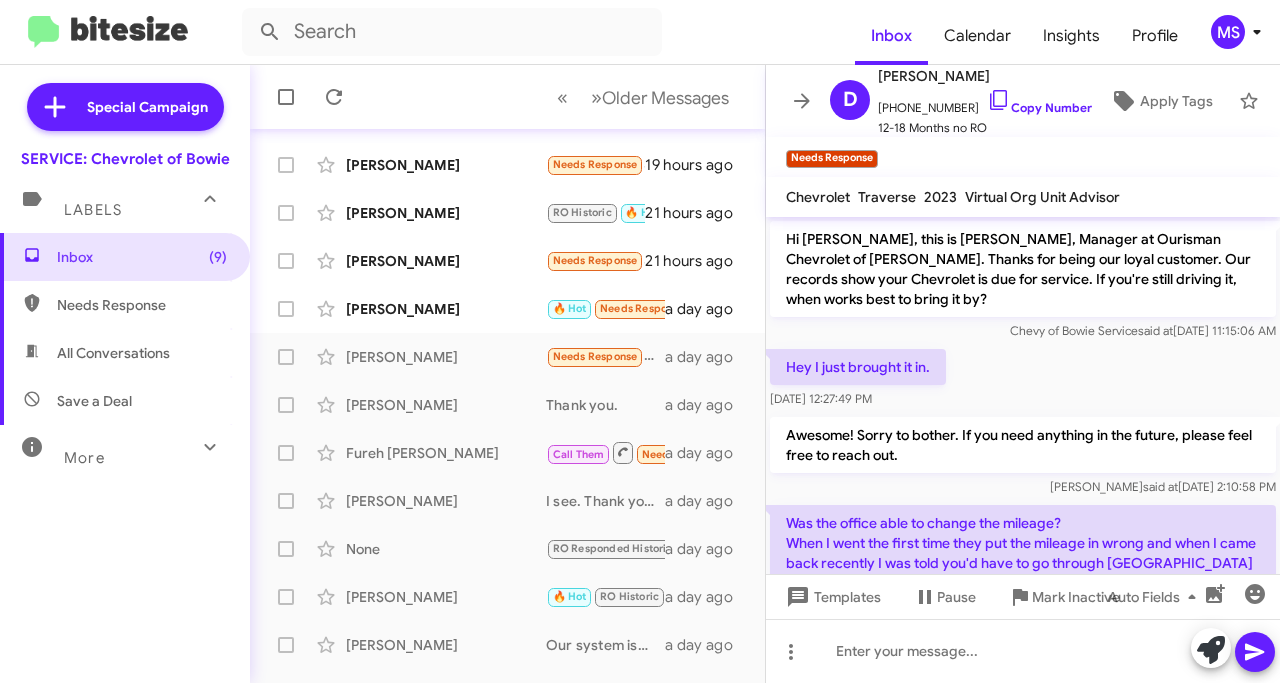 click on "[PERSON_NAME]" 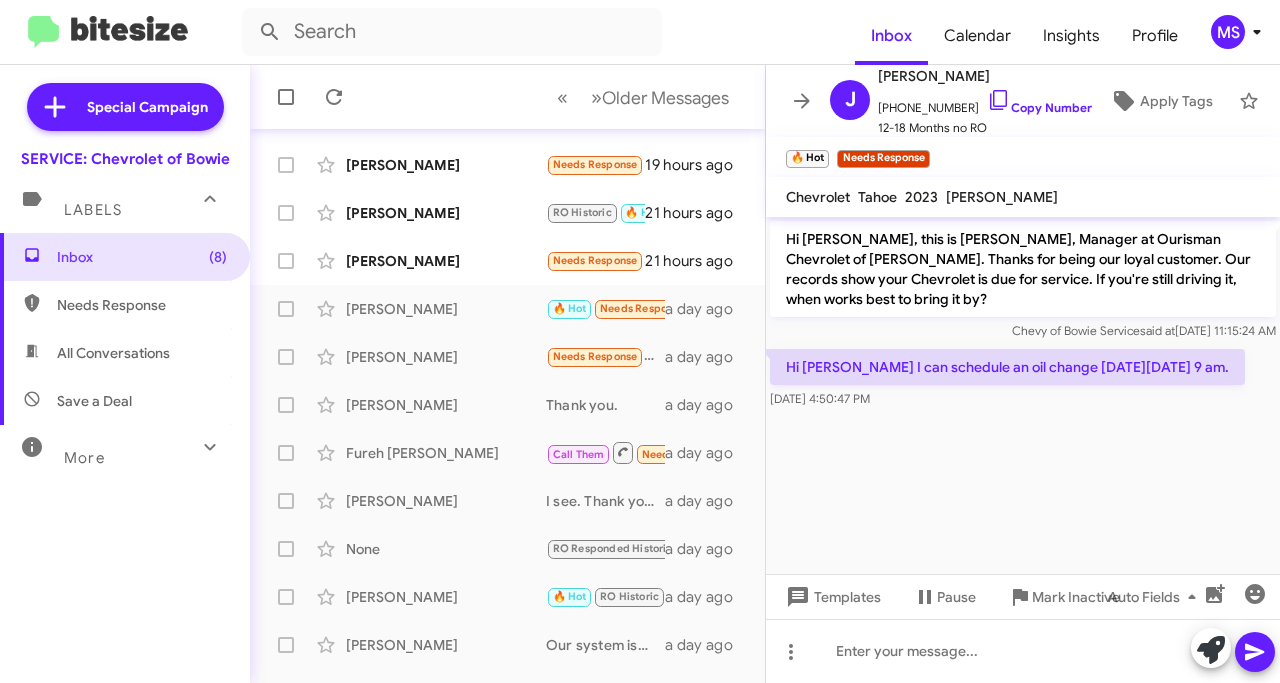 click on "Copy Number" 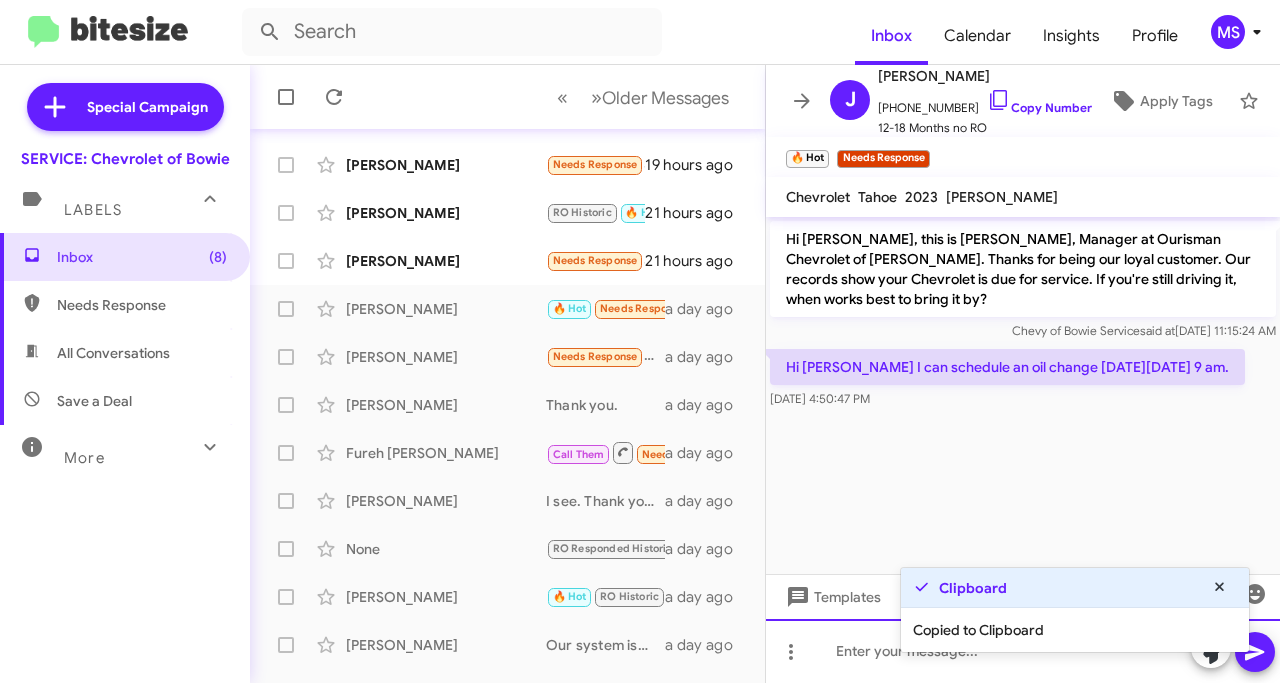 click 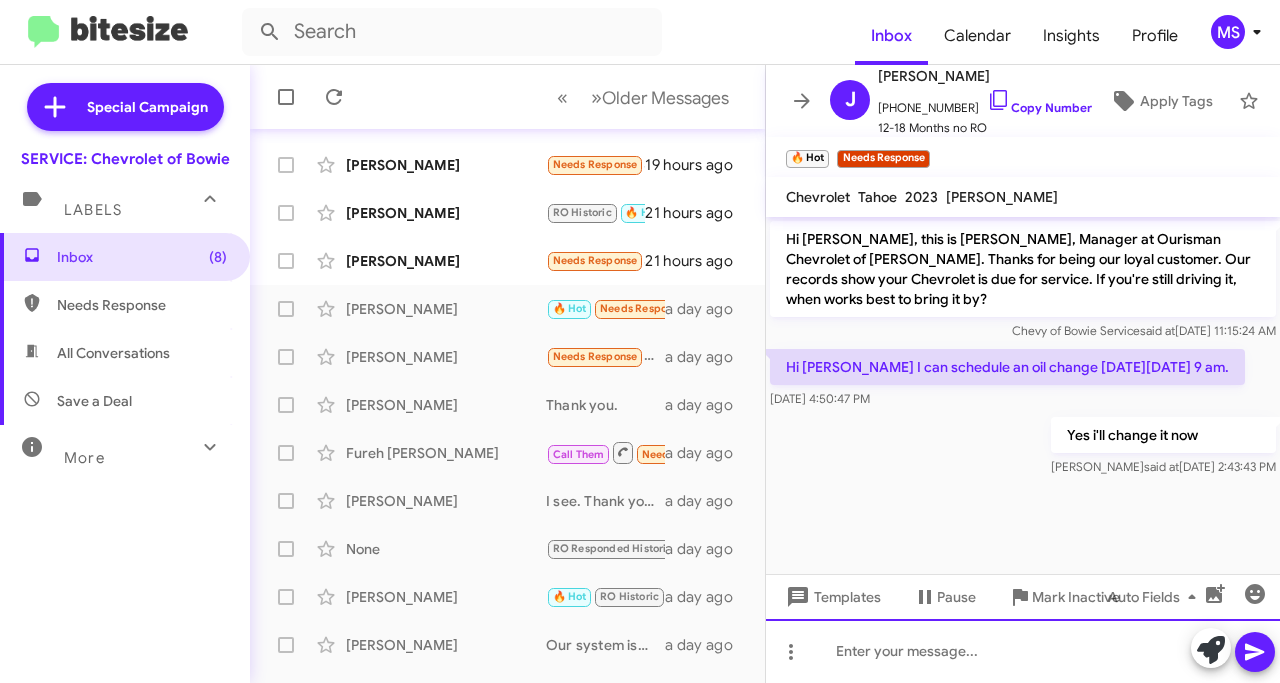 drag, startPoint x: 1022, startPoint y: 643, endPoint x: 1020, endPoint y: 631, distance: 12.165525 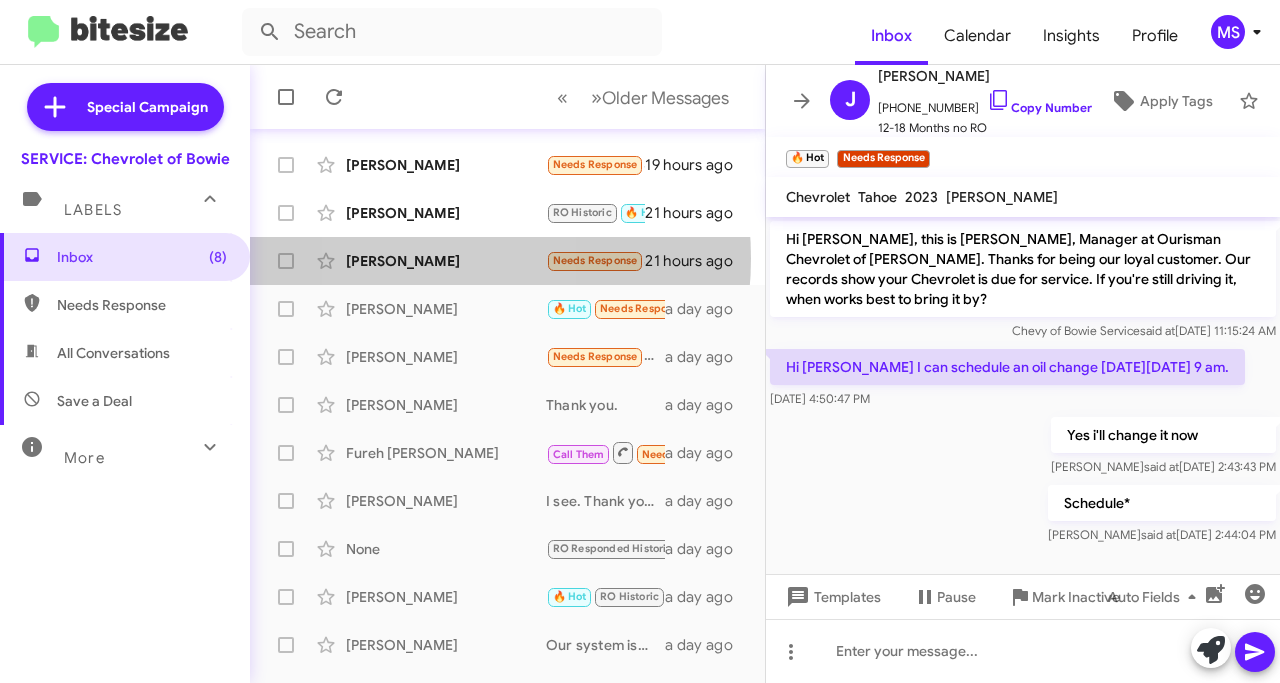 click on "[PERSON_NAME]" 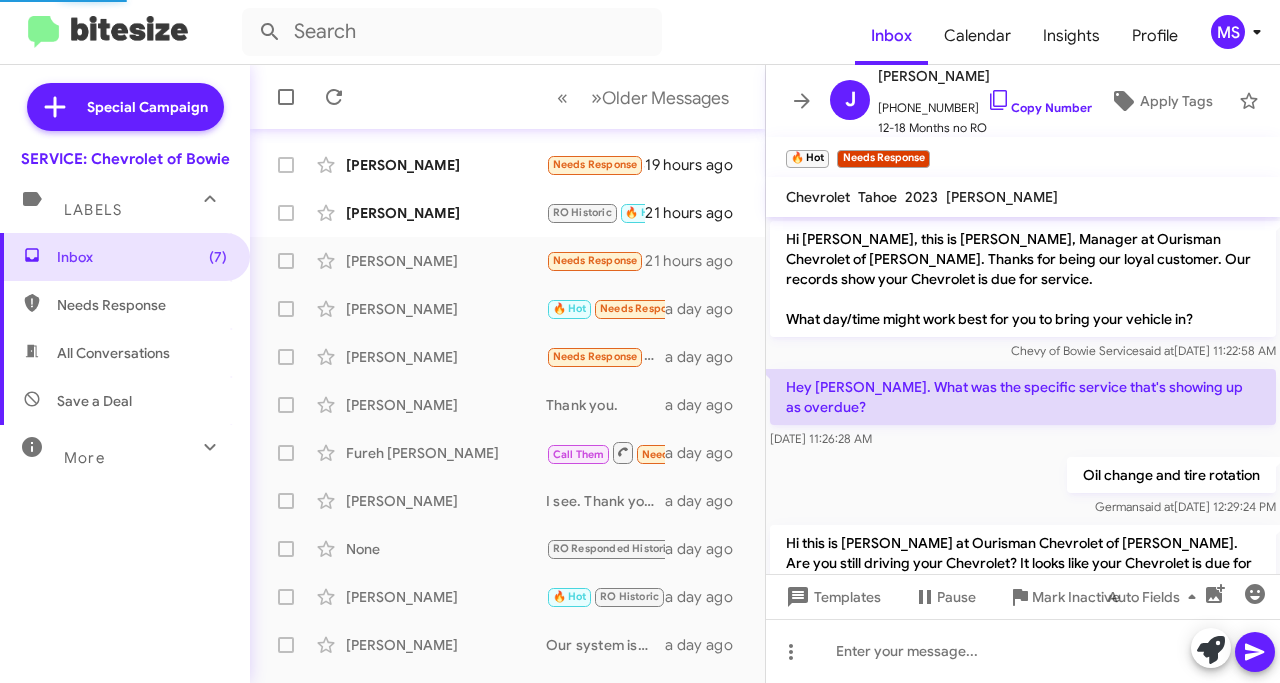 scroll, scrollTop: 147, scrollLeft: 0, axis: vertical 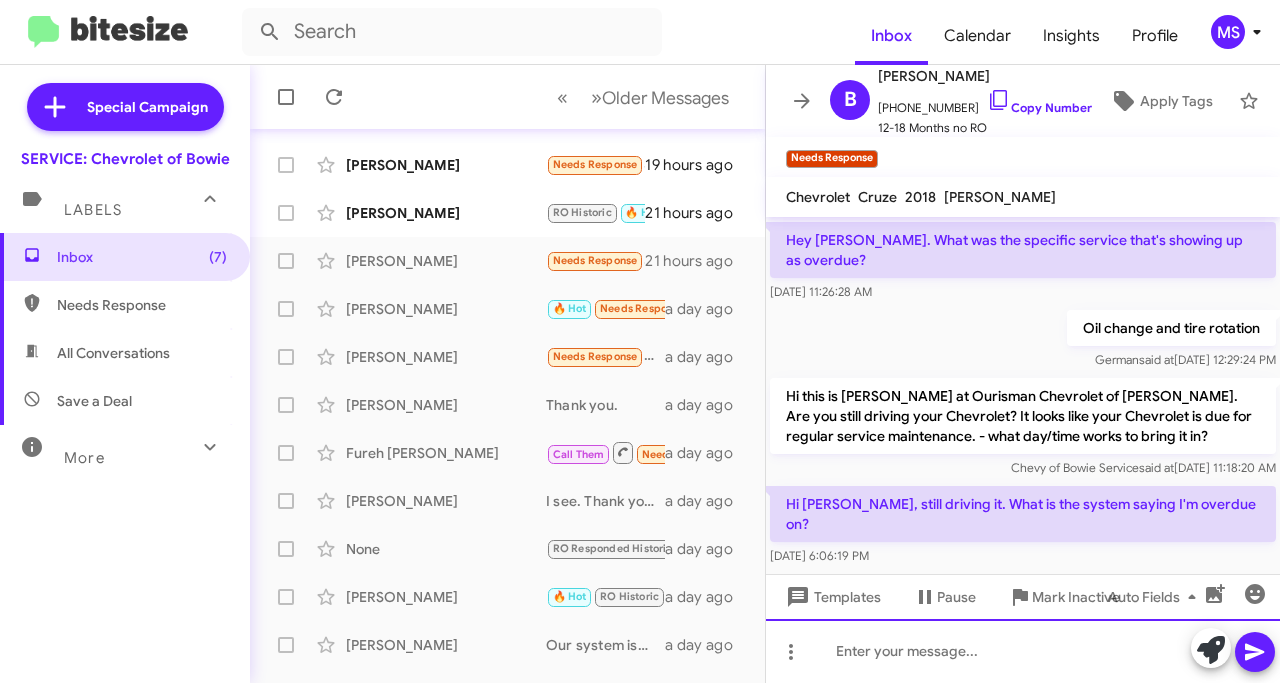 click 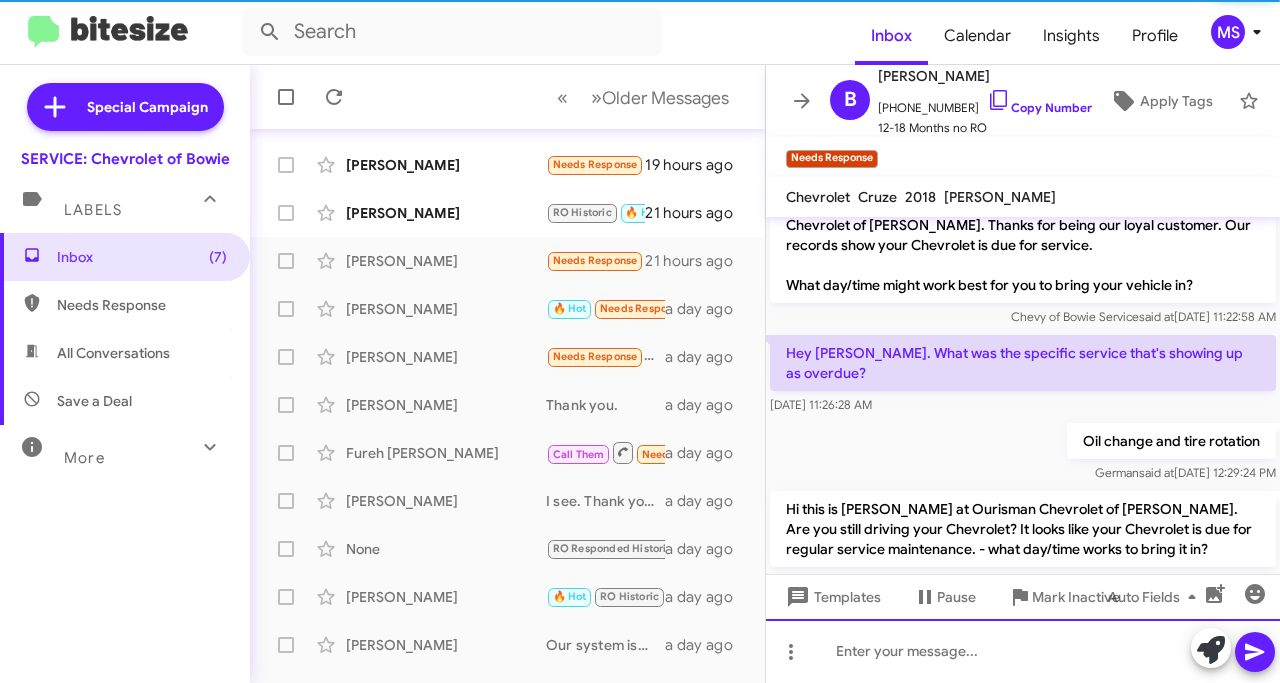 scroll, scrollTop: 240, scrollLeft: 0, axis: vertical 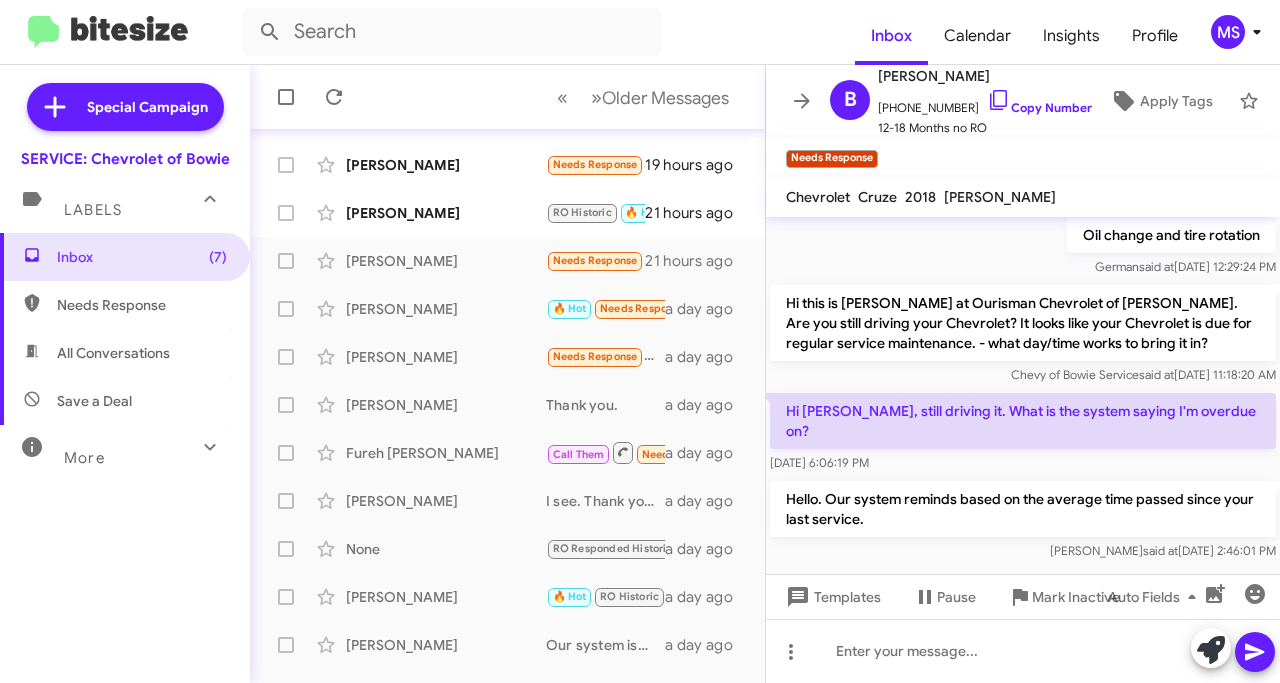 click on "[PERSON_NAME]  RO Historic   🔥 Hot   Needs Response   2025 trailblazer   21 hours ago" 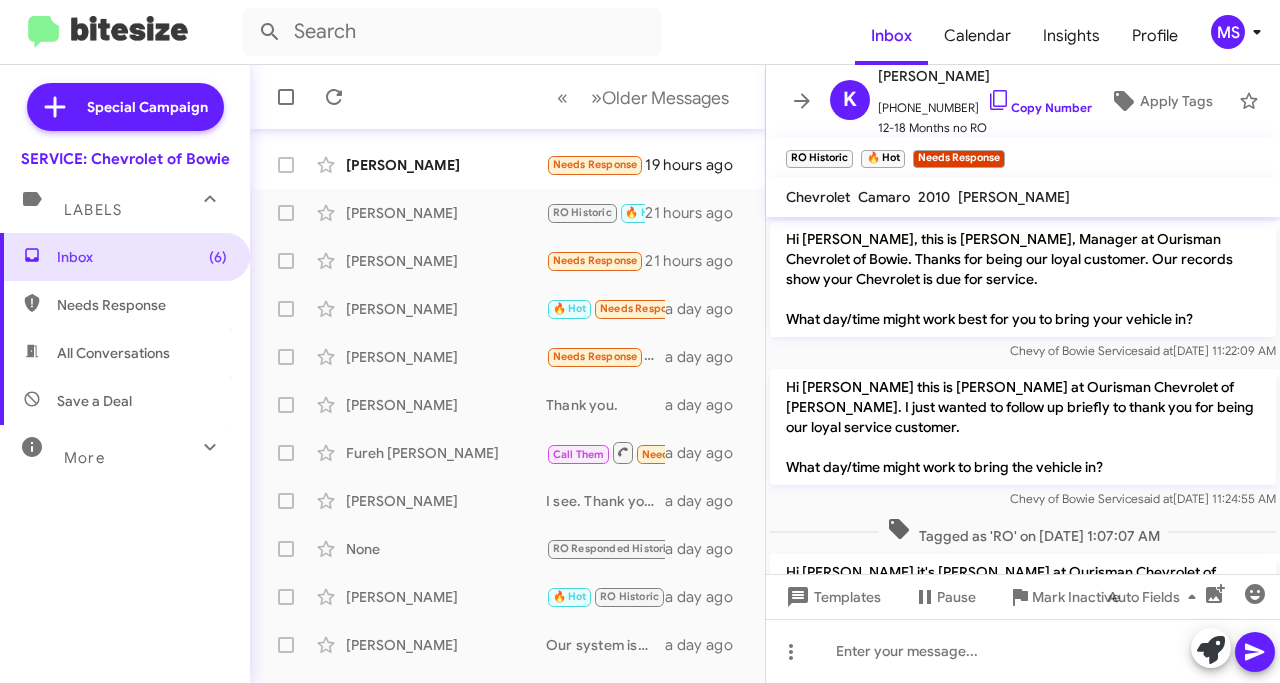 scroll, scrollTop: 422, scrollLeft: 0, axis: vertical 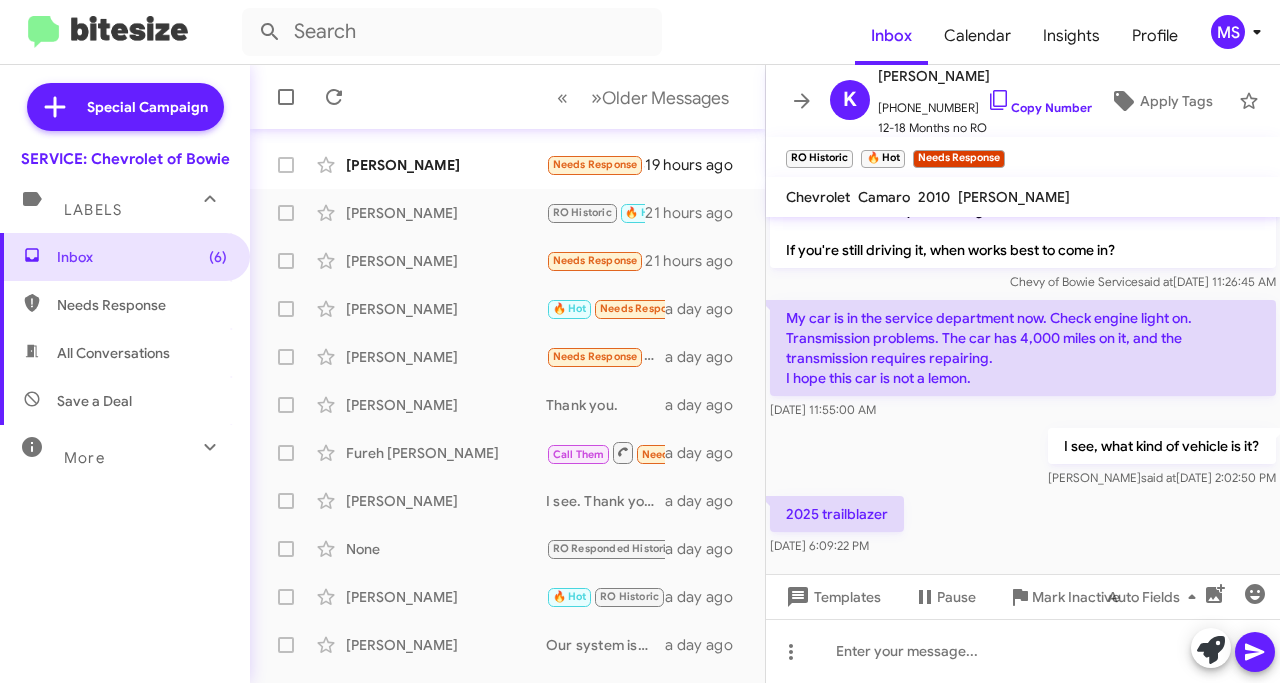 click on "Copy Number" 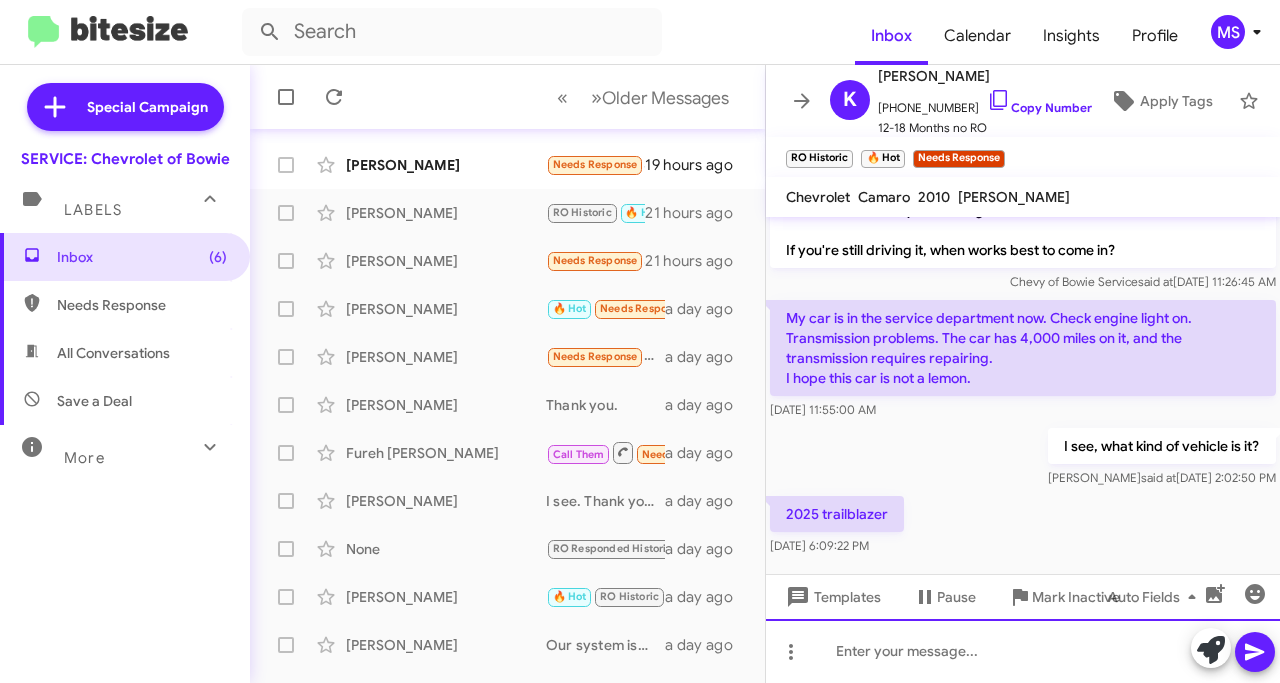 click 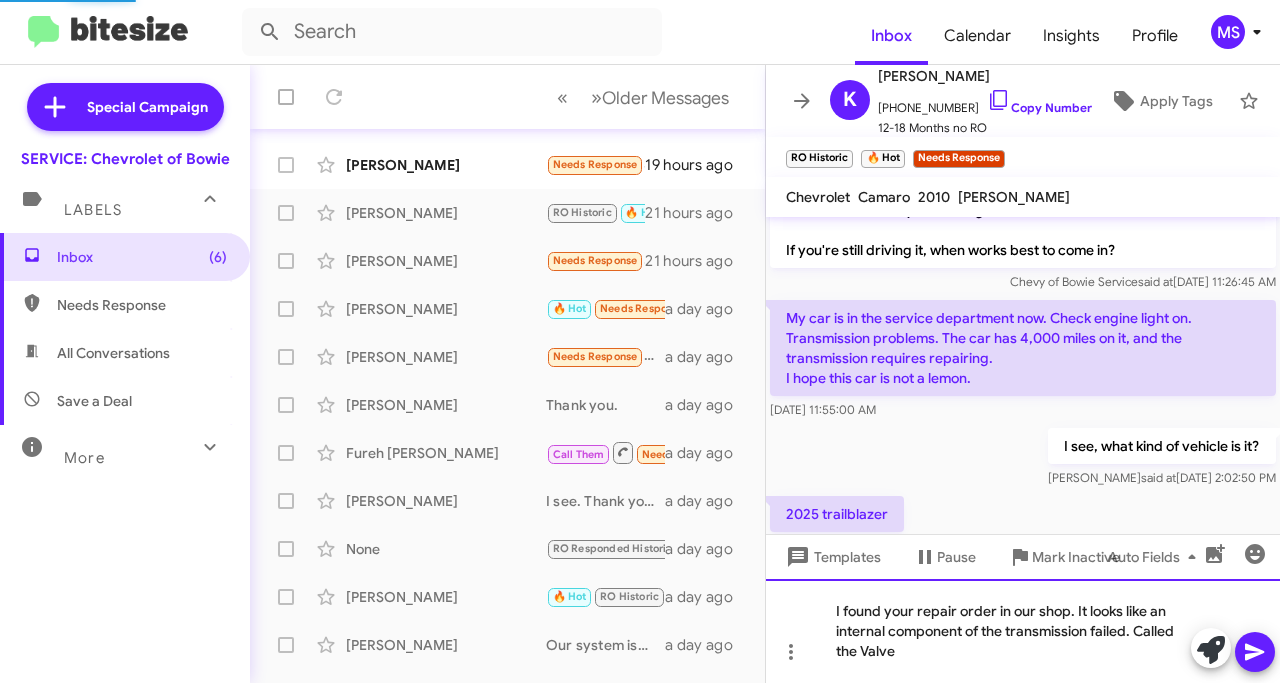 scroll, scrollTop: 348, scrollLeft: 0, axis: vertical 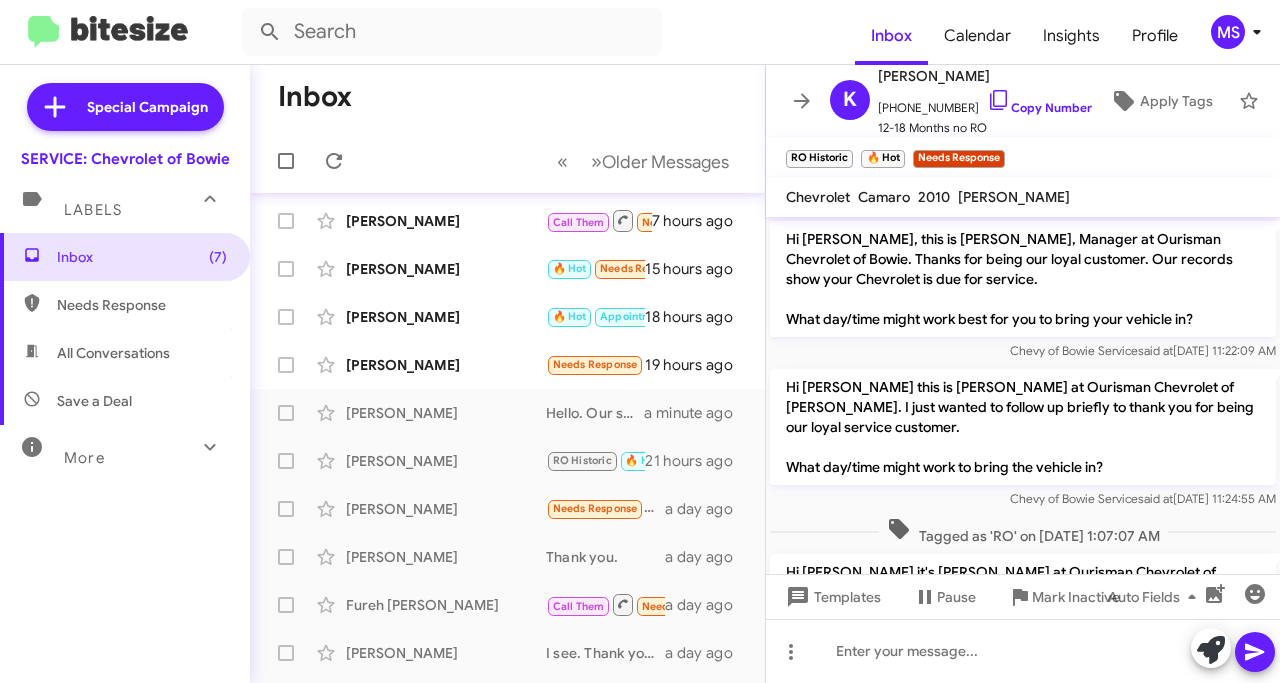 click on "[PERSON_NAME]" 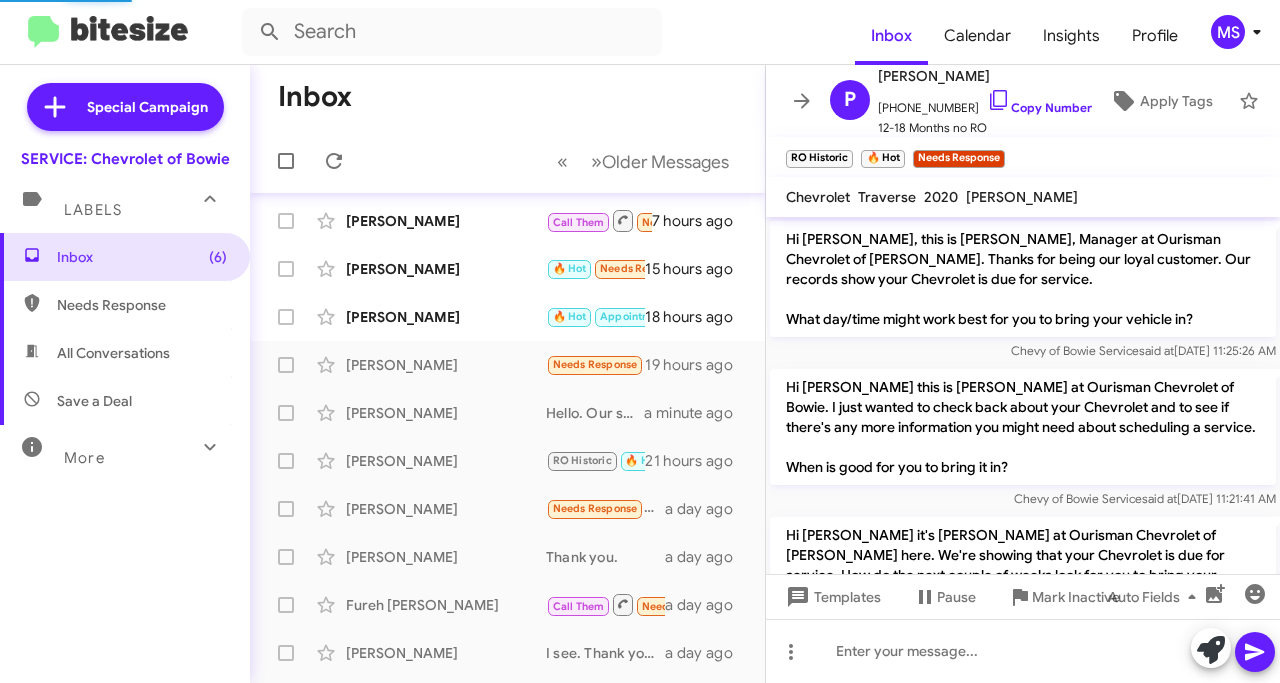 scroll, scrollTop: 706, scrollLeft: 0, axis: vertical 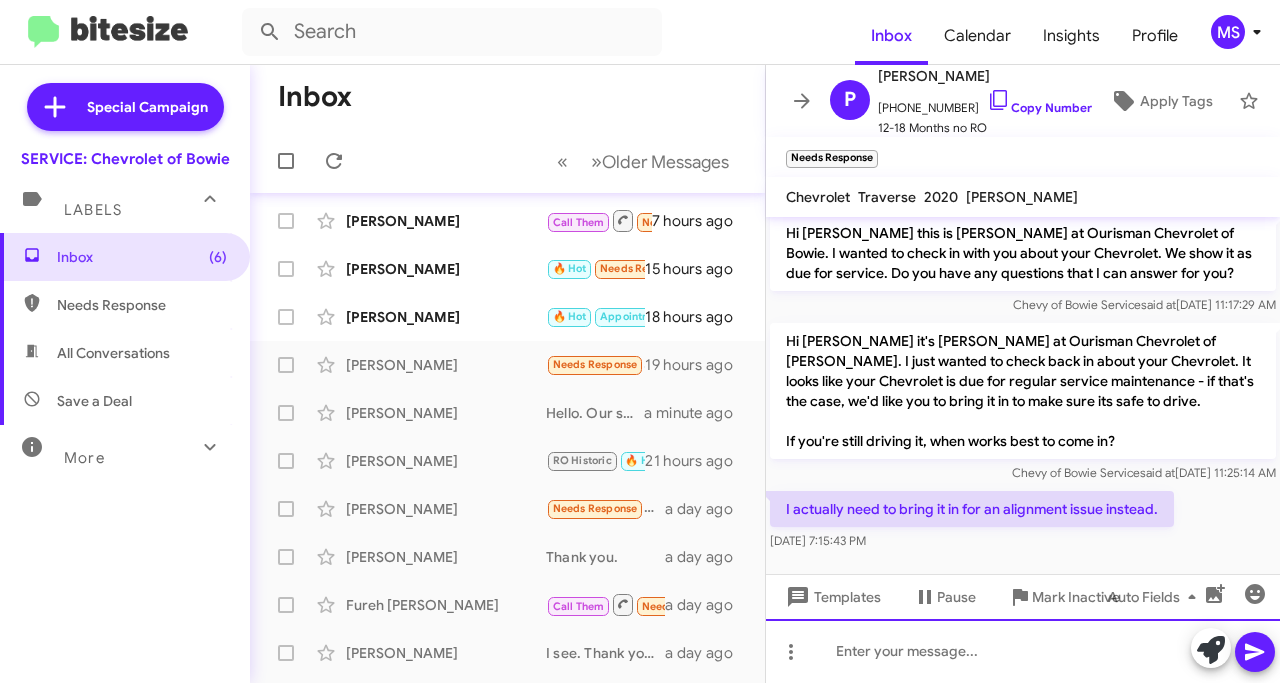 click 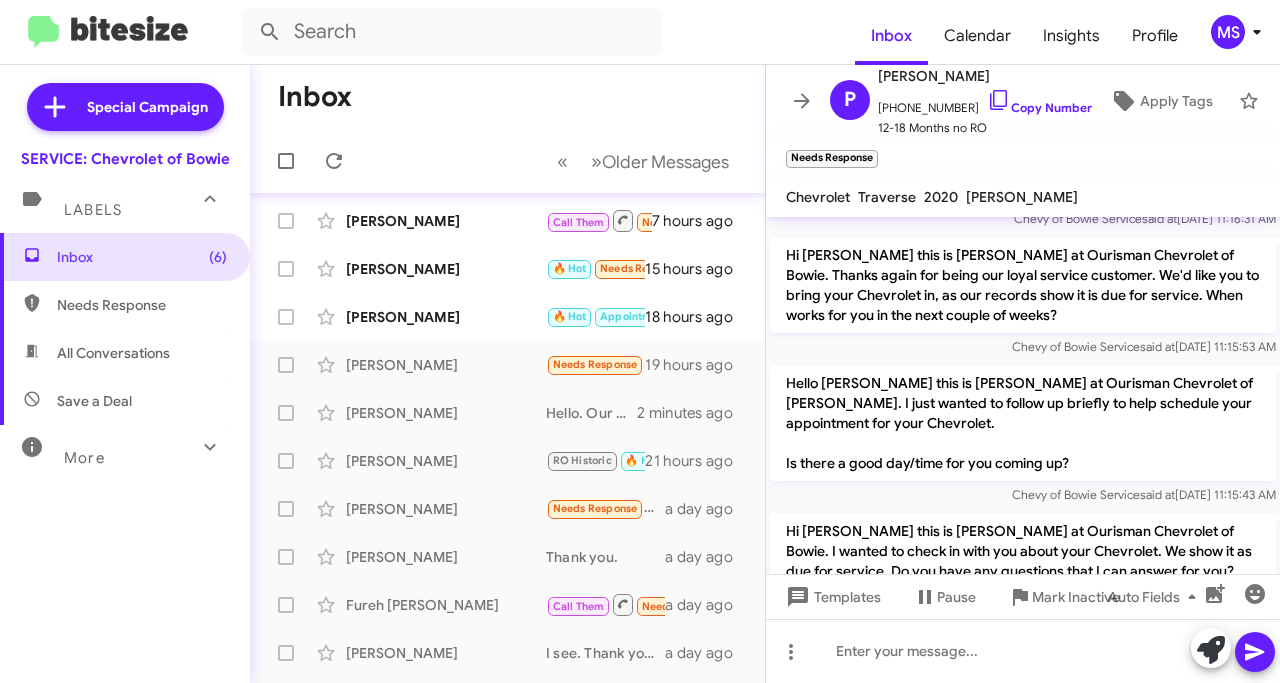 scroll, scrollTop: 779, scrollLeft: 0, axis: vertical 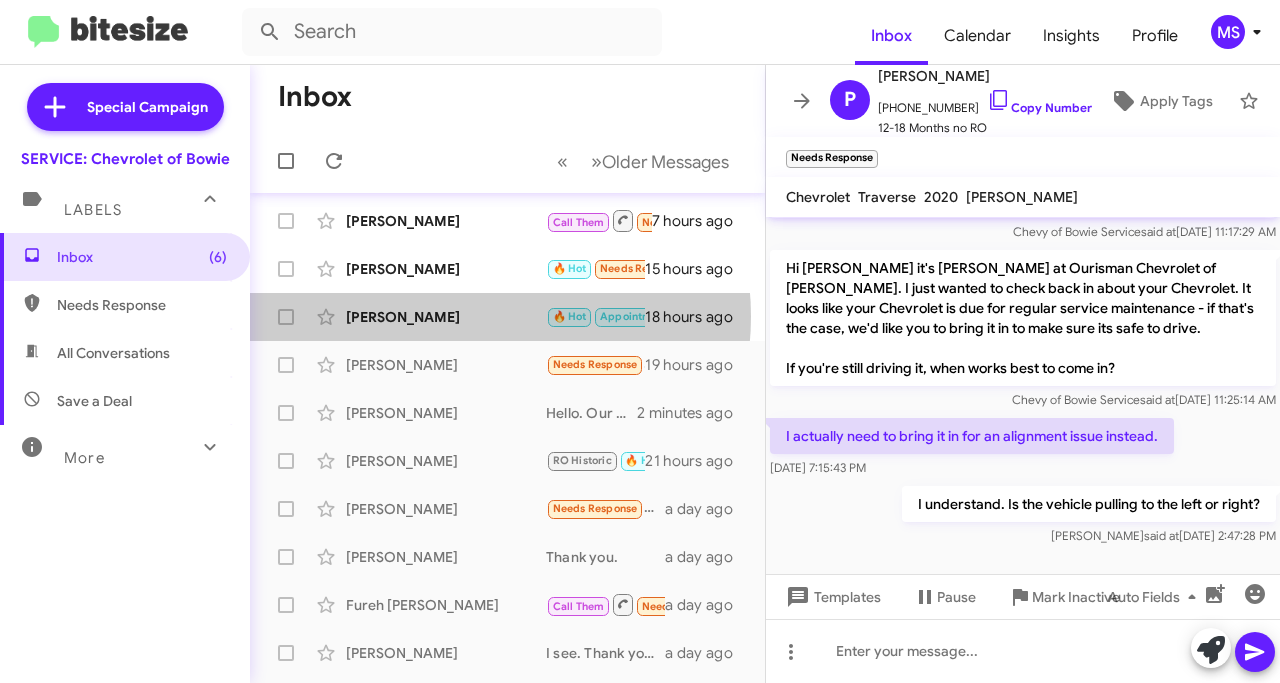click on "[PERSON_NAME]" 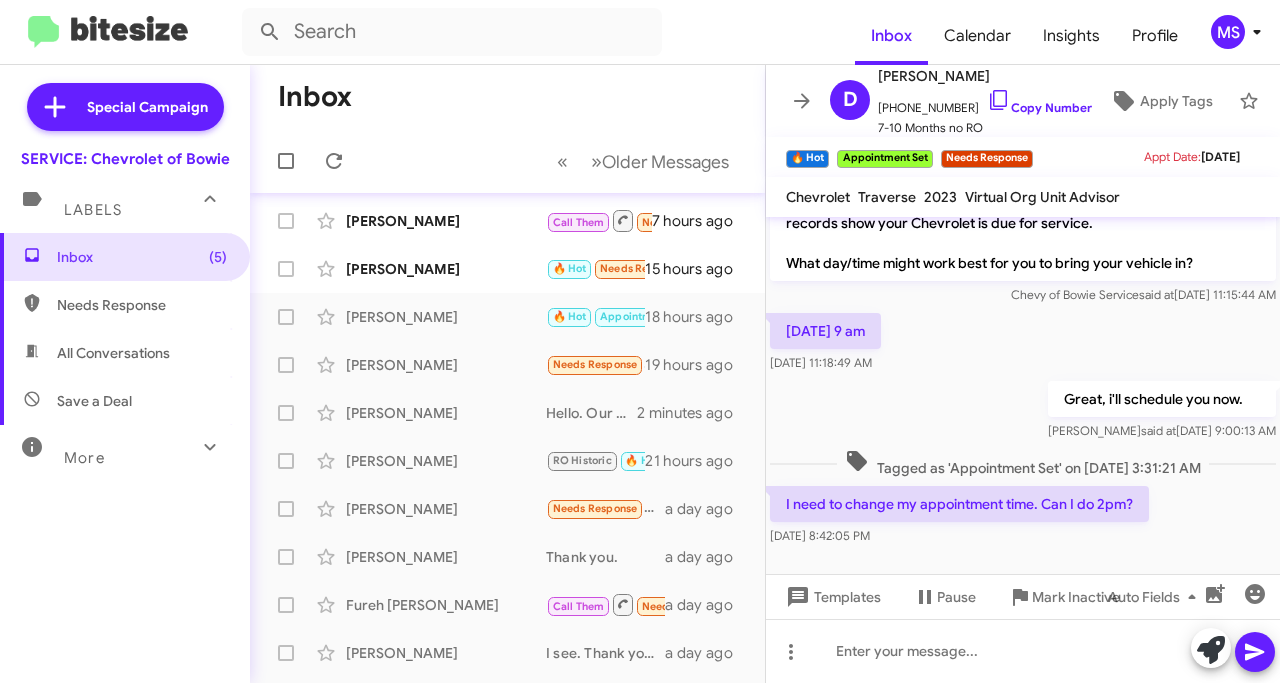 scroll, scrollTop: 56, scrollLeft: 0, axis: vertical 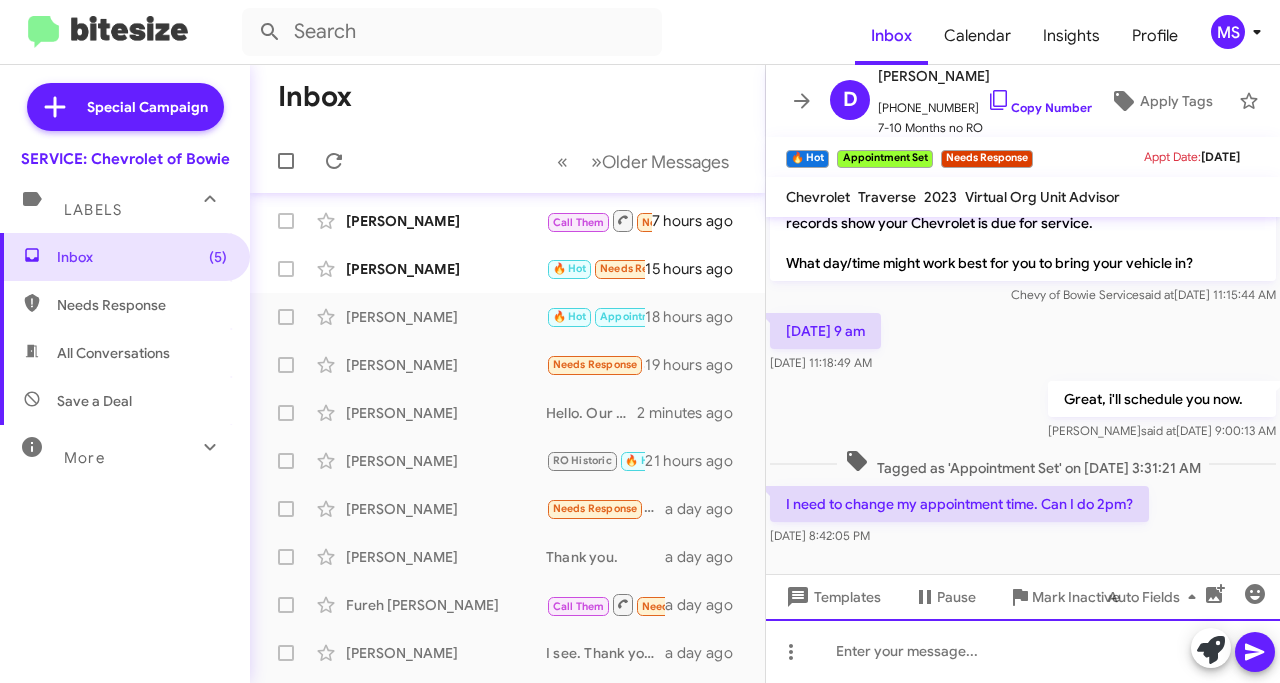 click 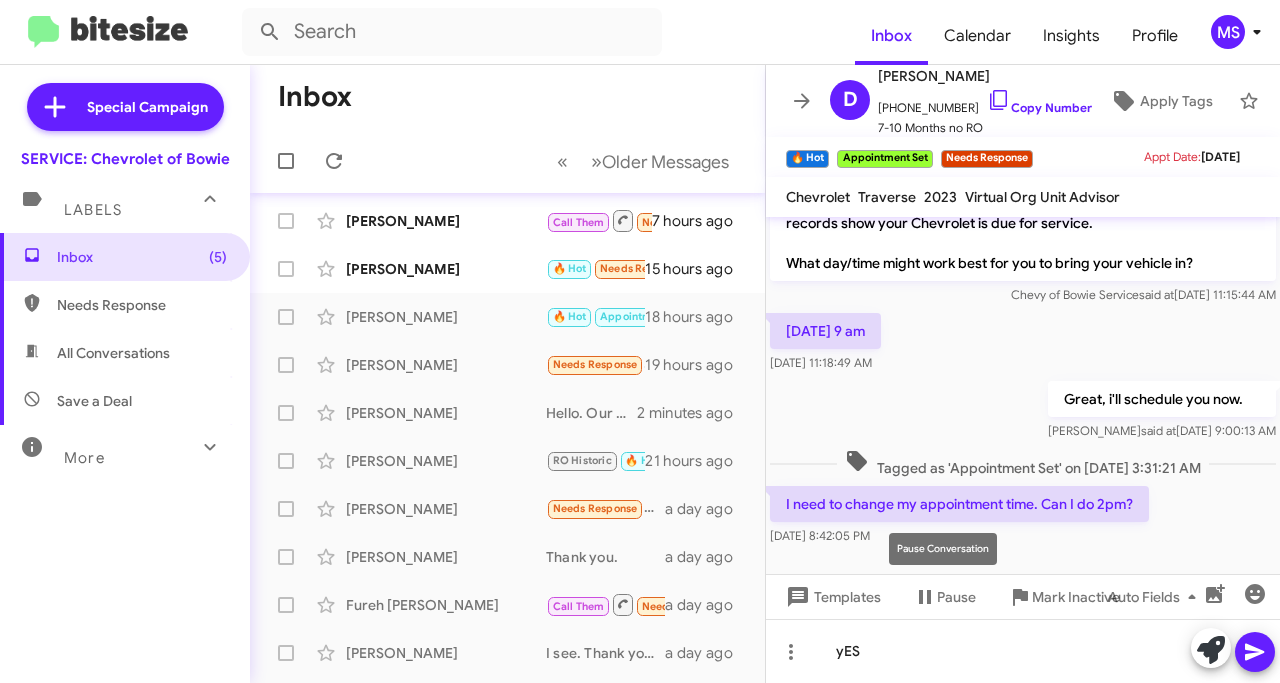 type 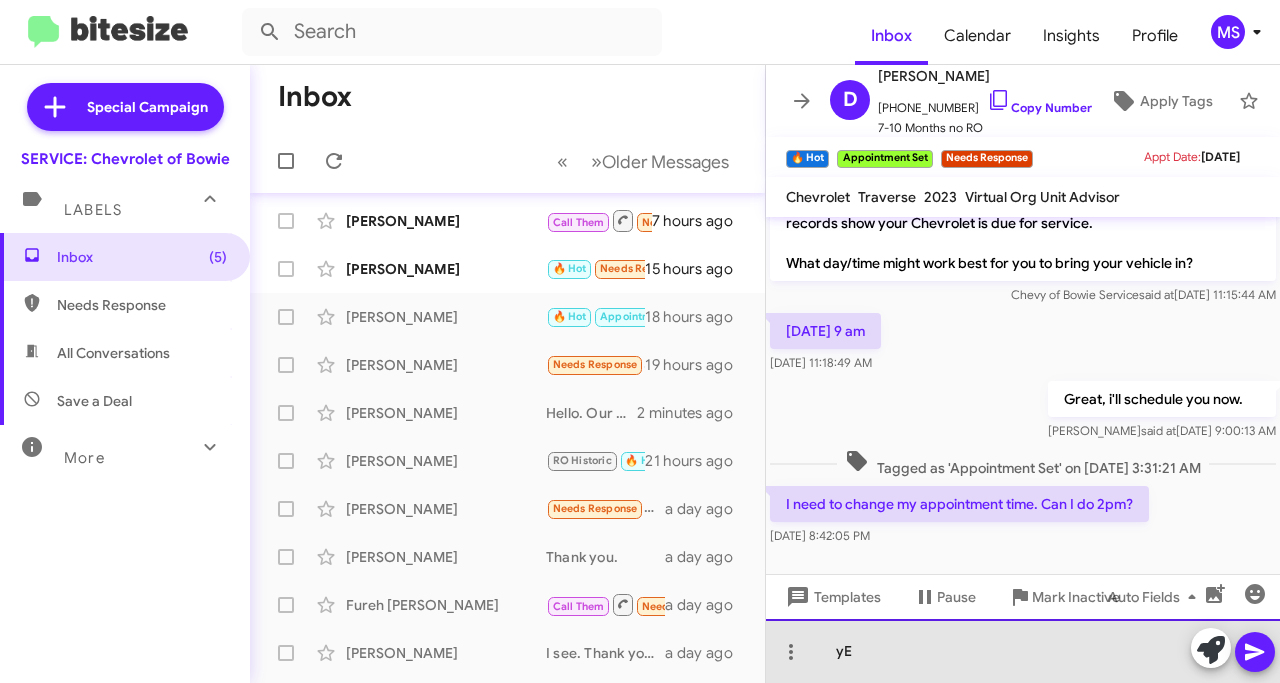 drag, startPoint x: 969, startPoint y: 634, endPoint x: 689, endPoint y: 636, distance: 280.00714 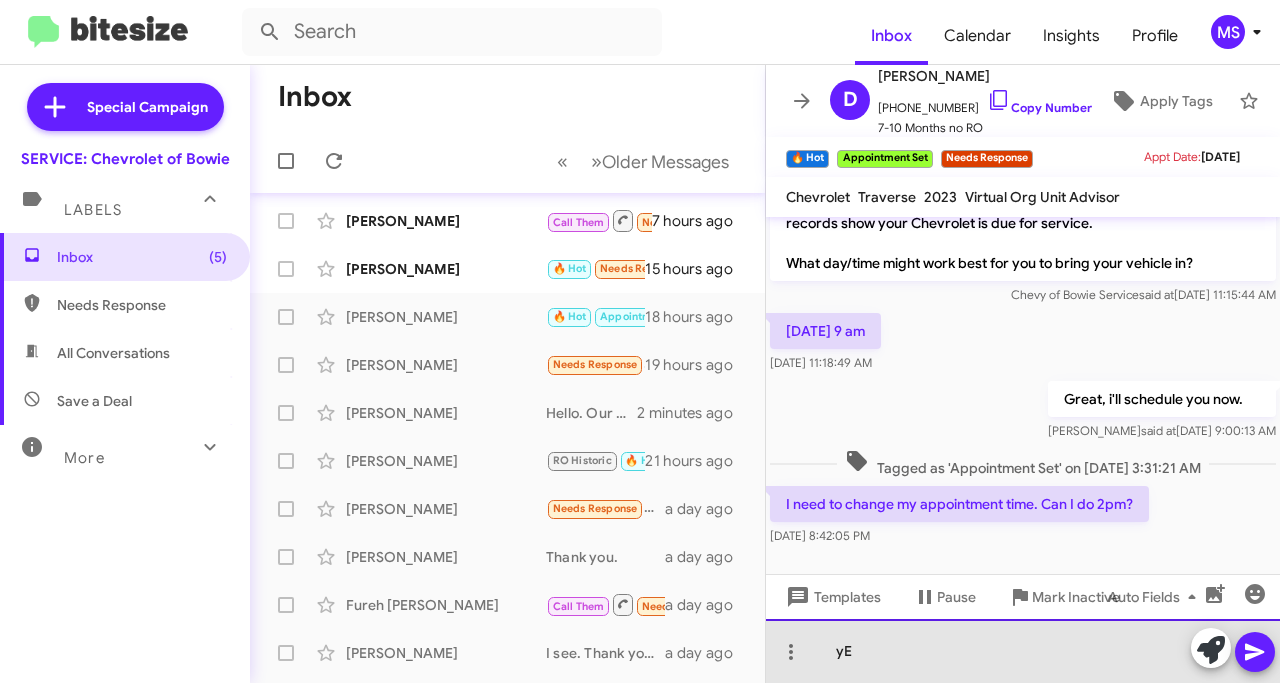 click on "Inbox   « Previous » Next   Older Messages   [PERSON_NAME]  🔥 Hot   Needs Response   Yes, perfect for in the morning around 9 am, it's perfect for me.   a minute ago    [PERSON_NAME]  🔥 Hot   Appointment Set   Needs Response   Good morning, I'm running a little behind. Will be there closer to 9:30/45.   6 hours ago    [PERSON_NAME]  🔥 Hot   Needs Response   Do you have 8 am the18 or 25   6 hours ago    [PERSON_NAME]  Call Them   Needs Response   Inbound Call   7 hours ago    [PERSON_NAME]  🔥 Hot   Needs Response   Can I do drop off night of the 24th? Would that be a [DATE] AM appt?   15 hours ago    [PERSON_NAME]  🔥 Hot   Appointment Set   Needs Response   I need to change my appointment time. Can I do 2pm?   18 hours ago    [PERSON_NAME]  Needs Response   I actually need to bring it in for an alignment issue instead.   19 hours ago    [PERSON_NAME]  Hello. Our system reminds based on the average time passed since your last service.   2 minutes ago    [PERSON_NAME]  🔥 Hot" 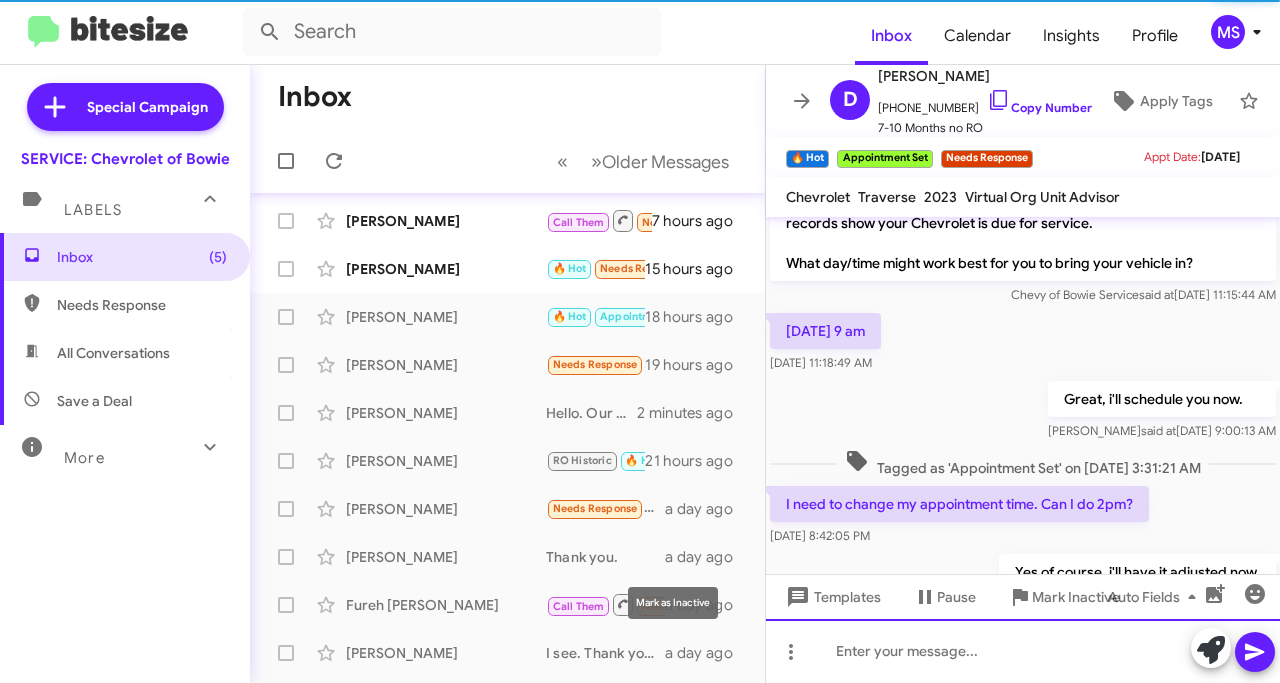 scroll, scrollTop: 129, scrollLeft: 0, axis: vertical 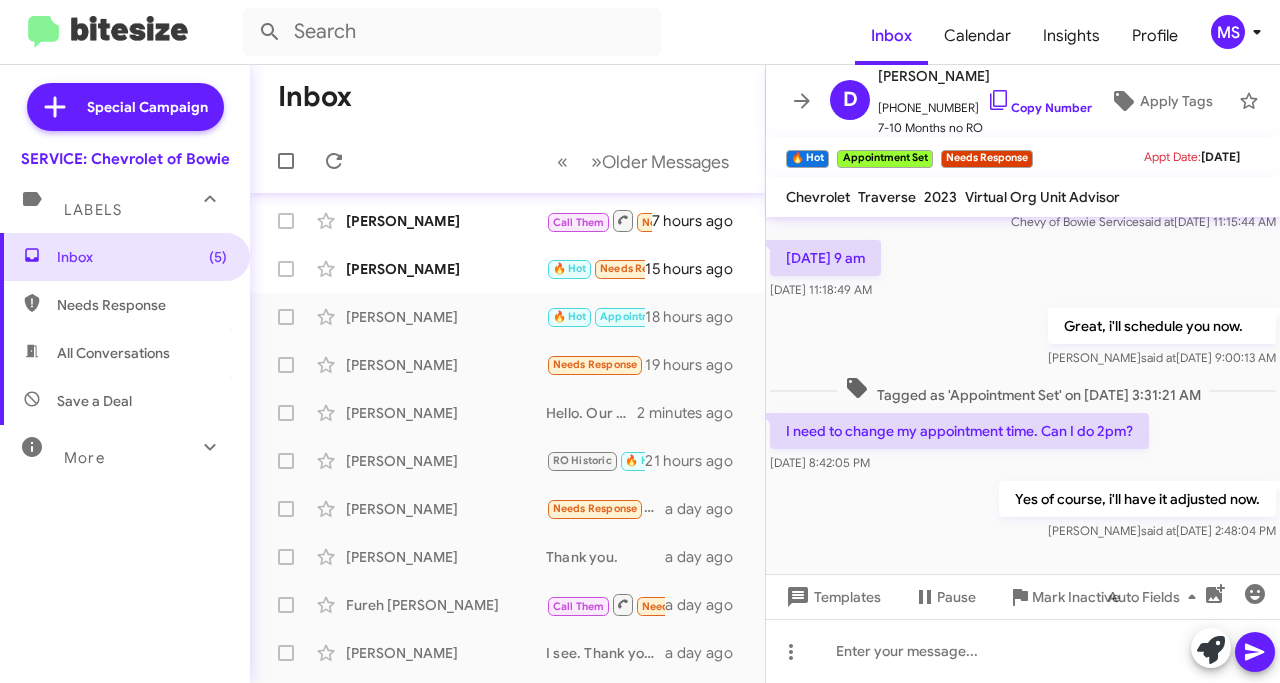 click on "Copy Number" 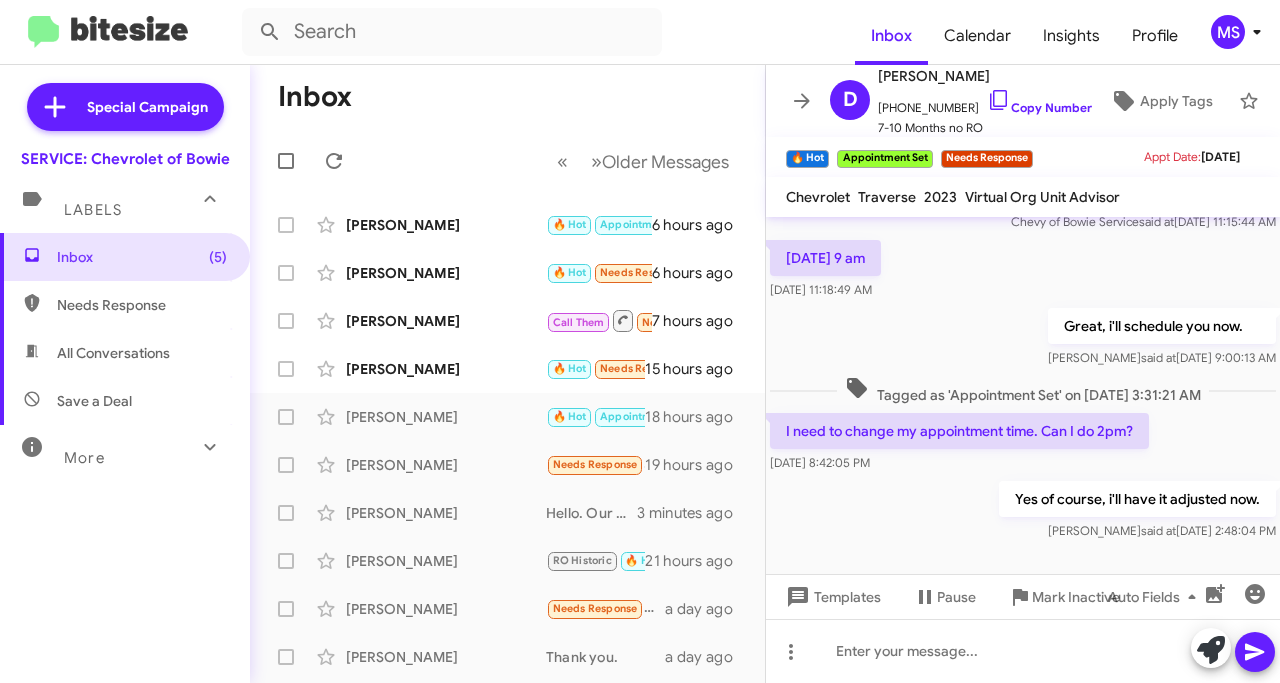 scroll, scrollTop: 0, scrollLeft: 0, axis: both 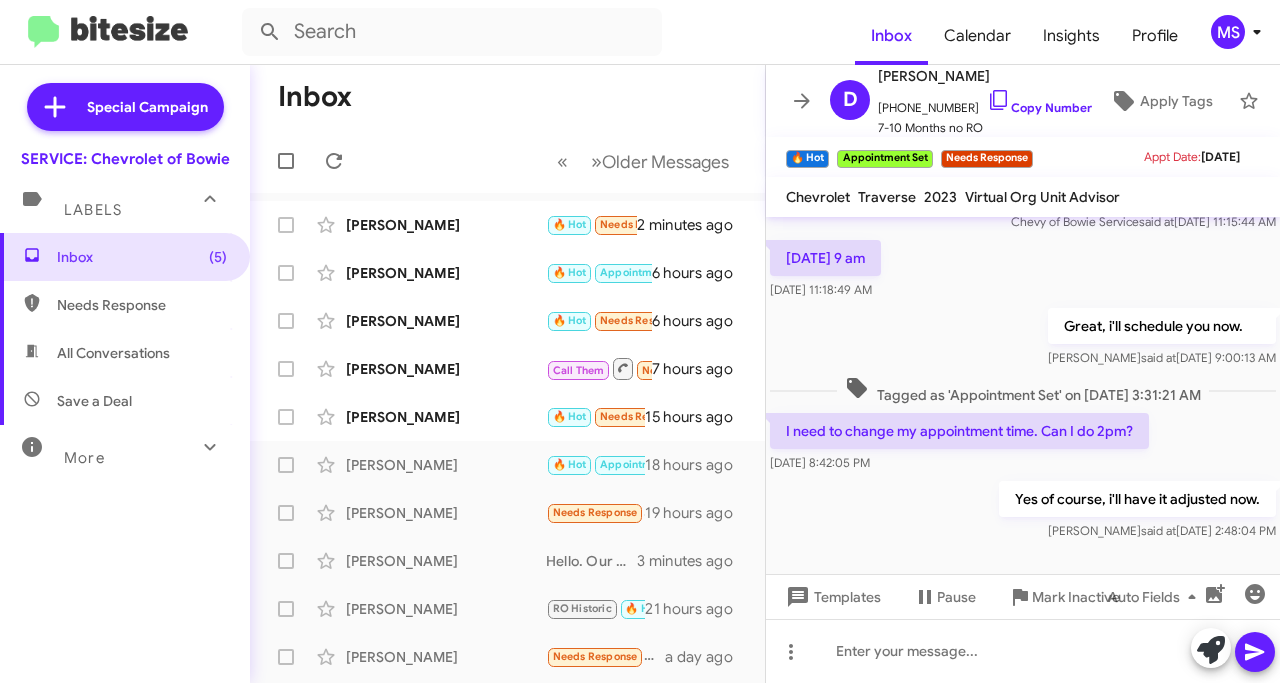 click on "[PERSON_NAME]" 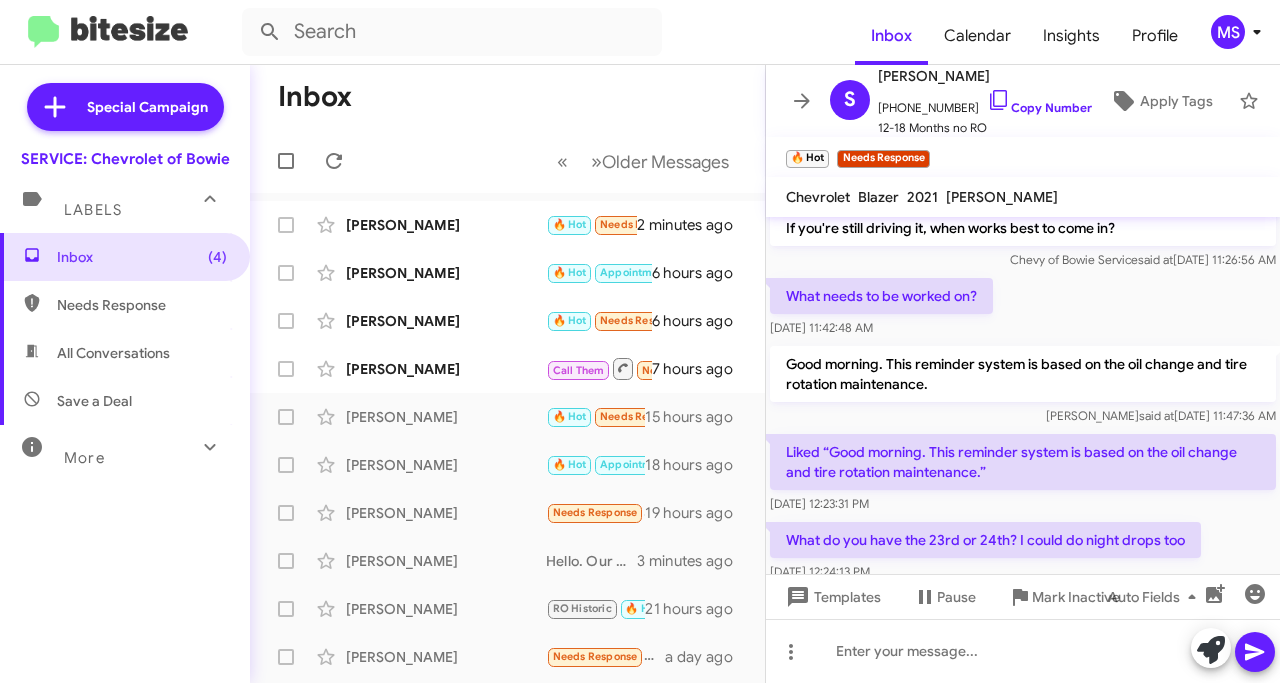 scroll, scrollTop: 466, scrollLeft: 0, axis: vertical 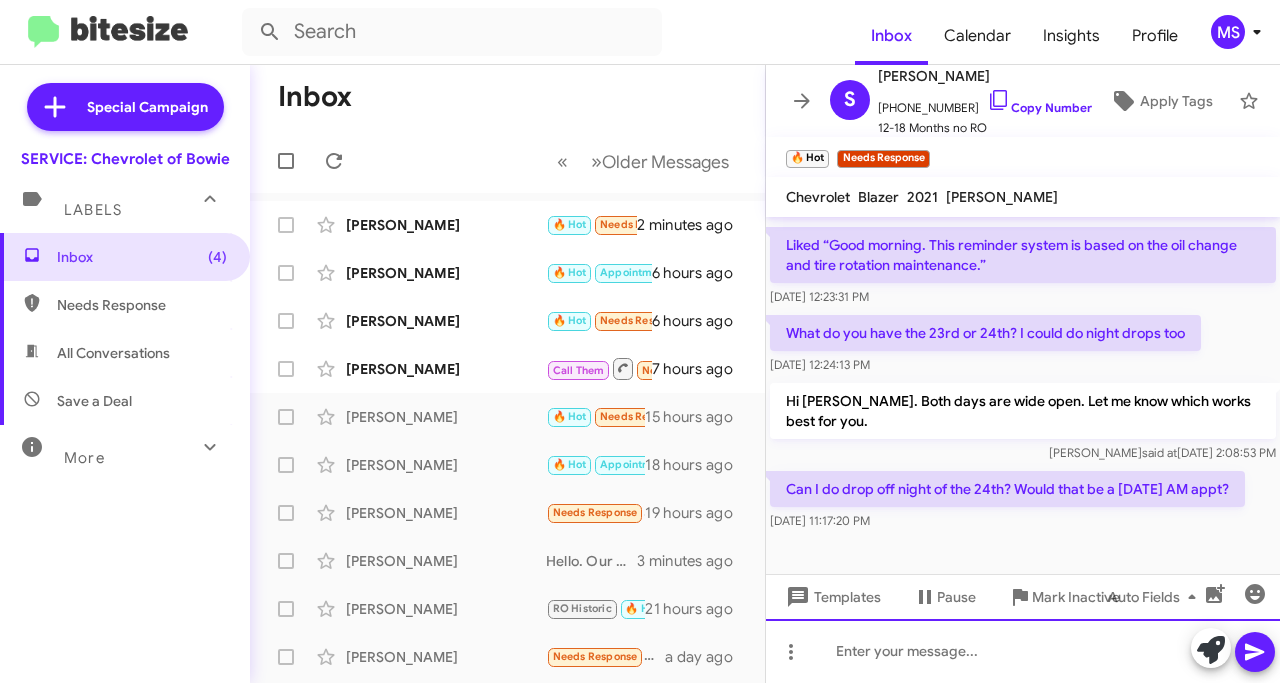 click 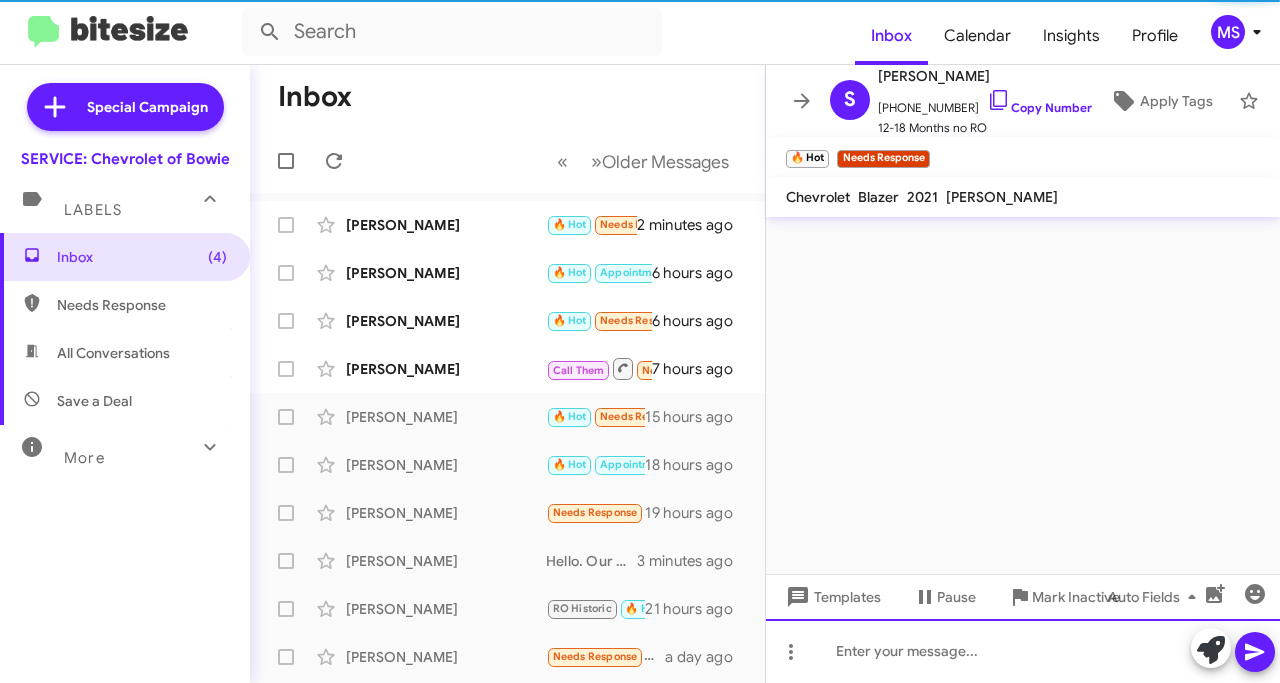 scroll, scrollTop: 0, scrollLeft: 0, axis: both 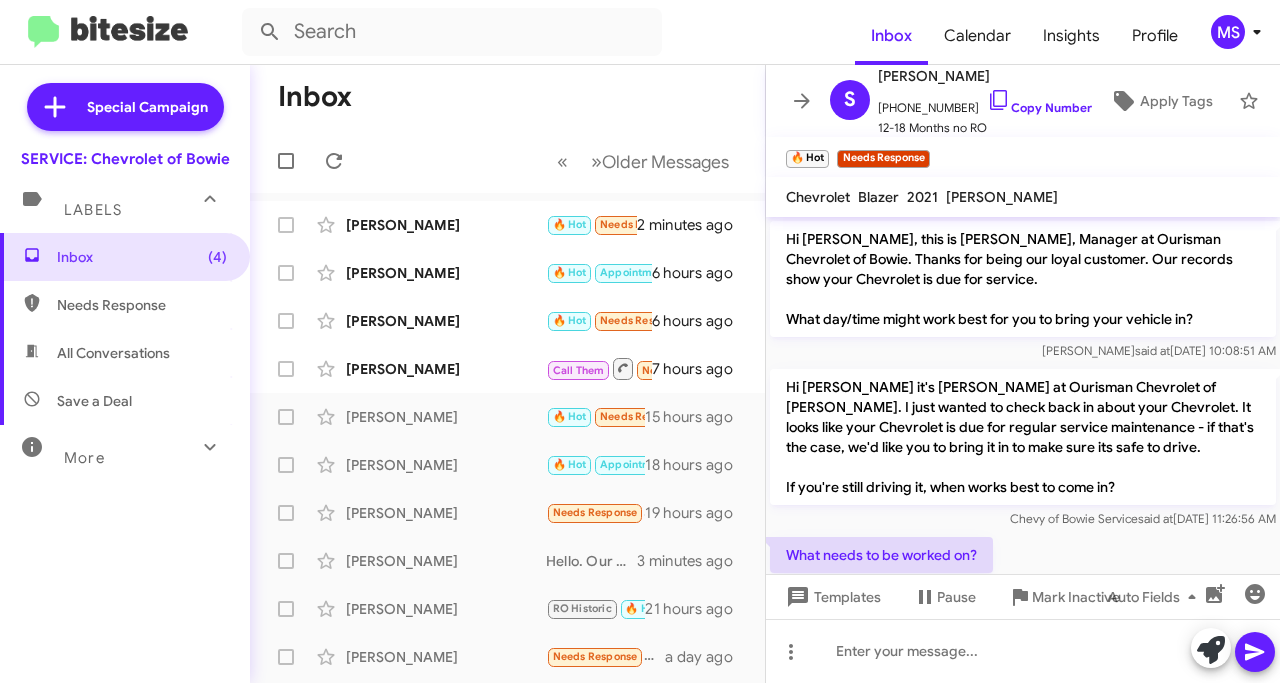 click on "[PHONE_NUMBER]   Copy Number" 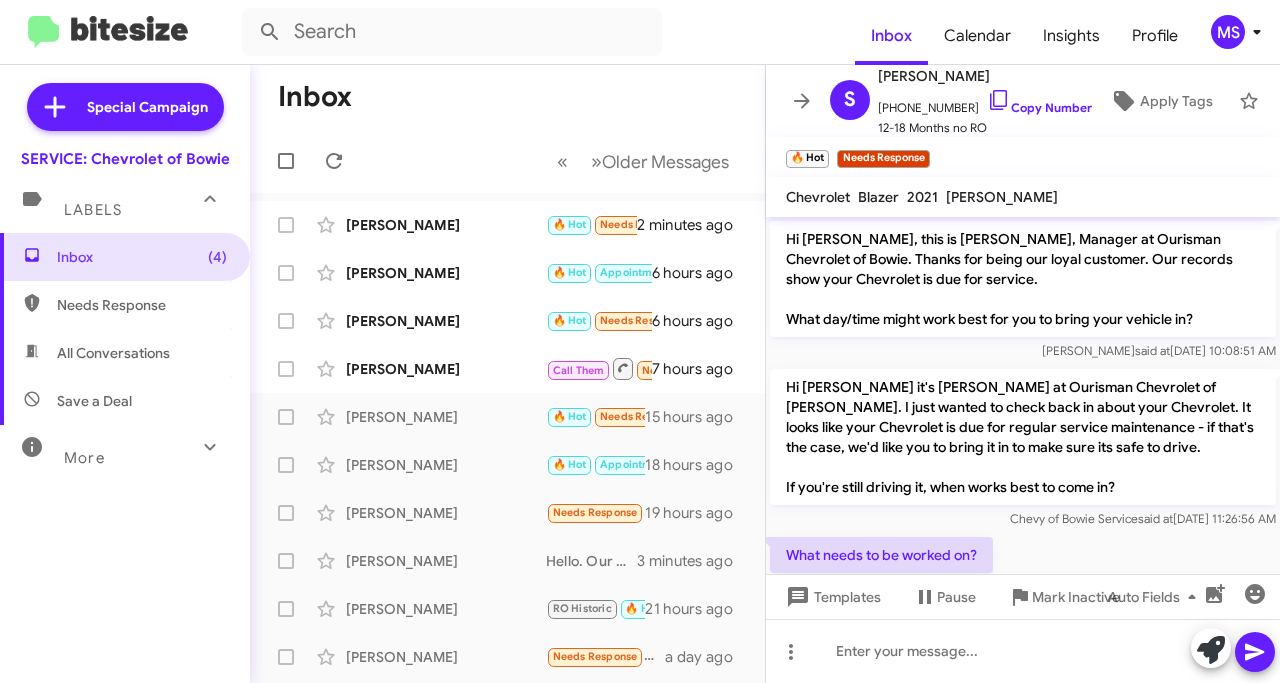 scroll, scrollTop: 539, scrollLeft: 0, axis: vertical 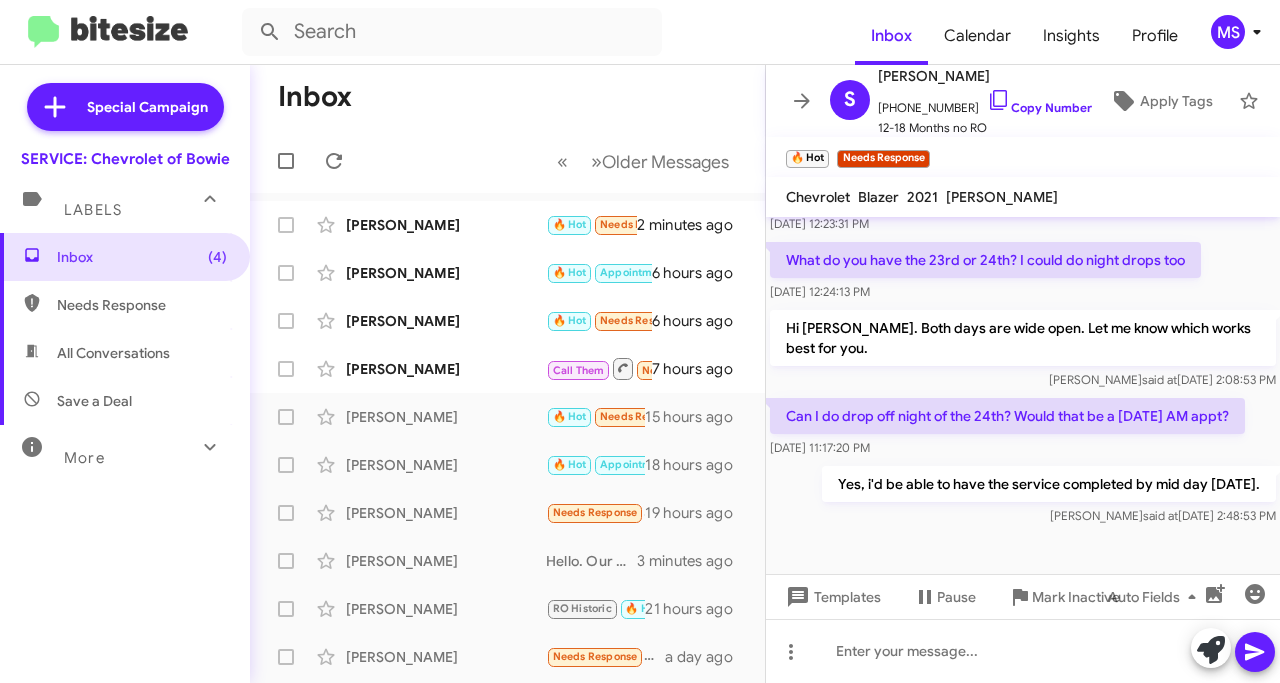 click on "[PERSON_NAME]" 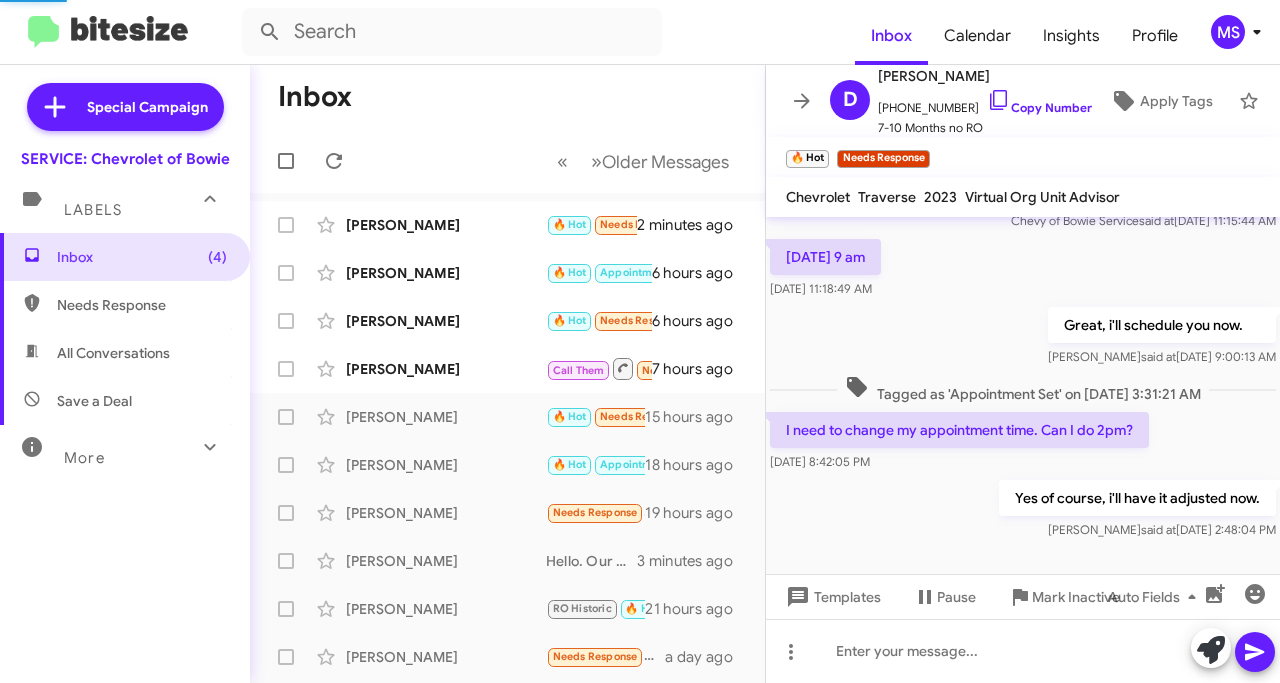 scroll, scrollTop: 129, scrollLeft: 0, axis: vertical 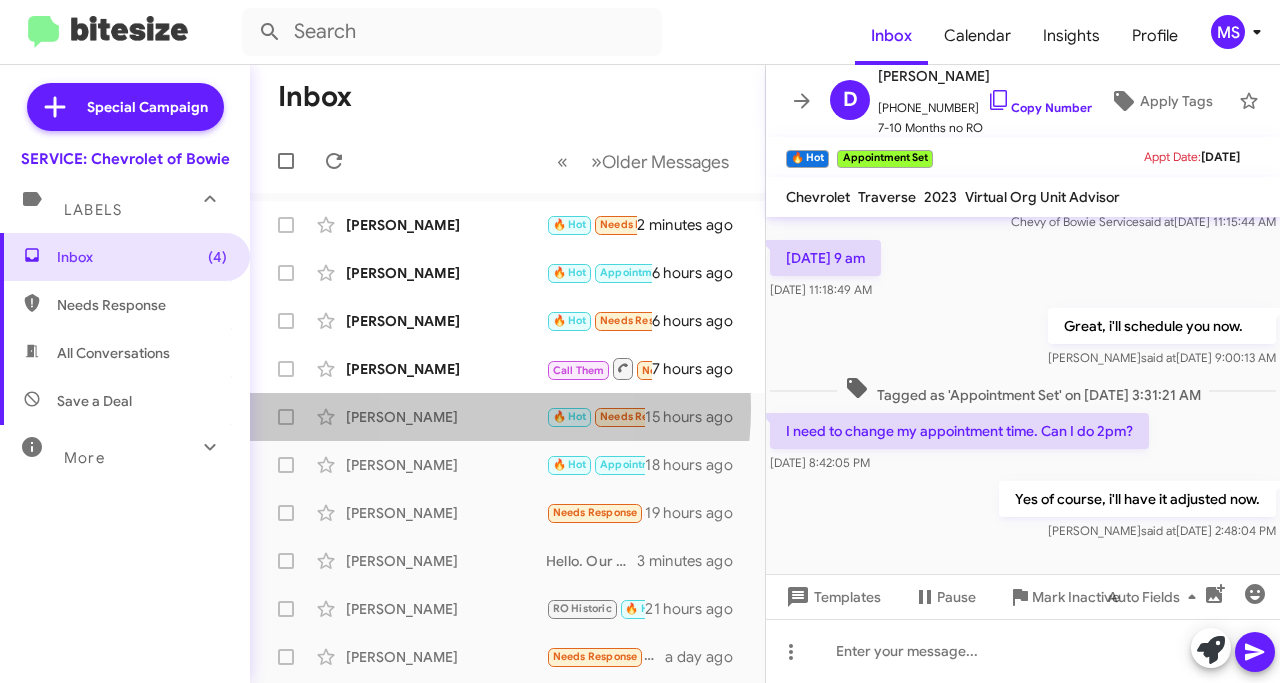 click on "[PERSON_NAME]" 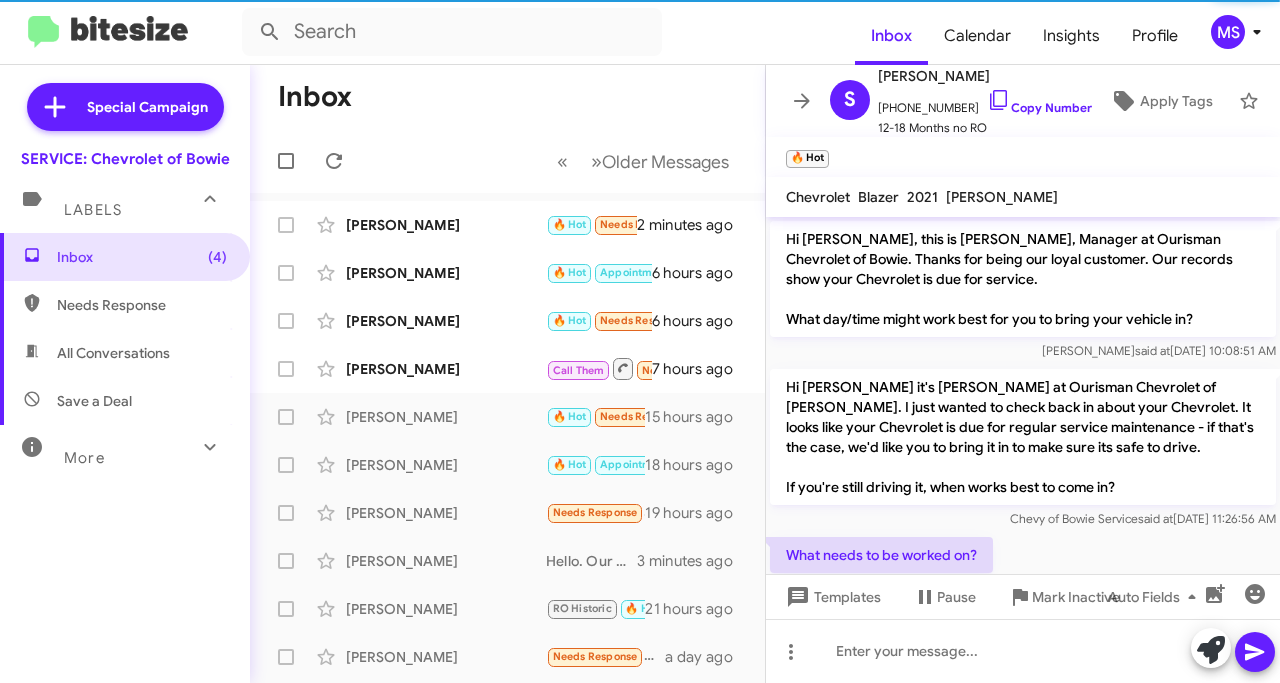 scroll, scrollTop: 539, scrollLeft: 0, axis: vertical 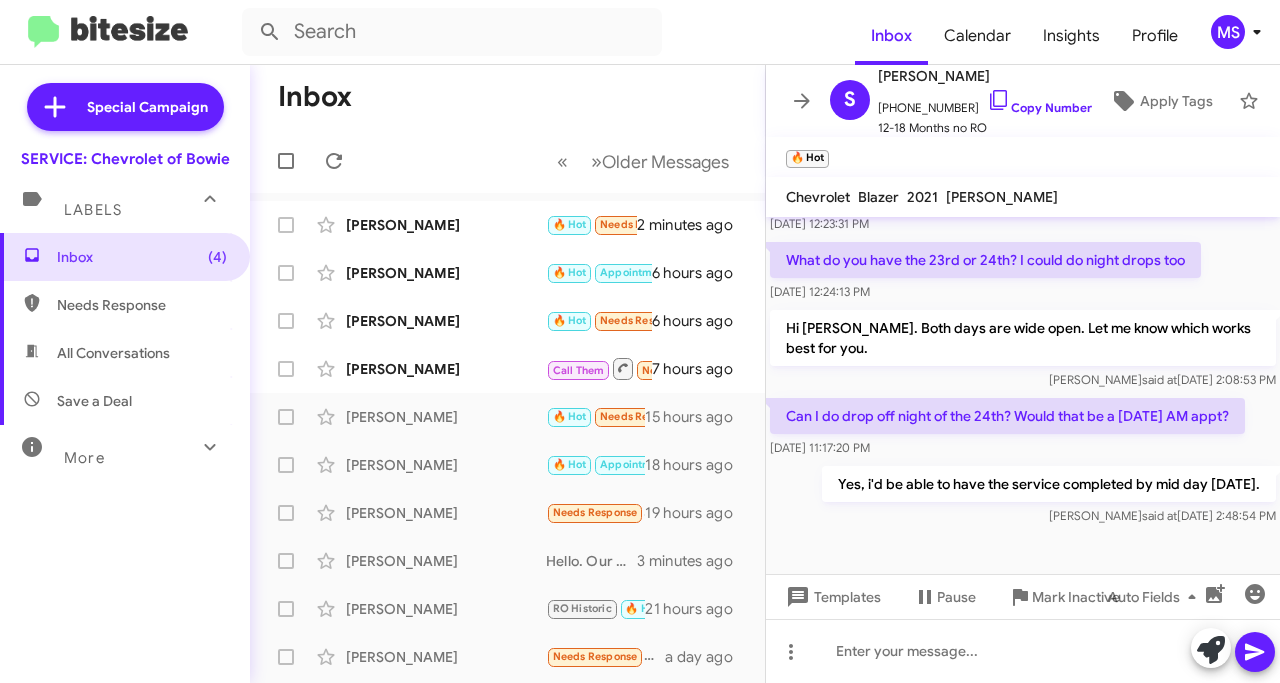 click on "Copy Number" 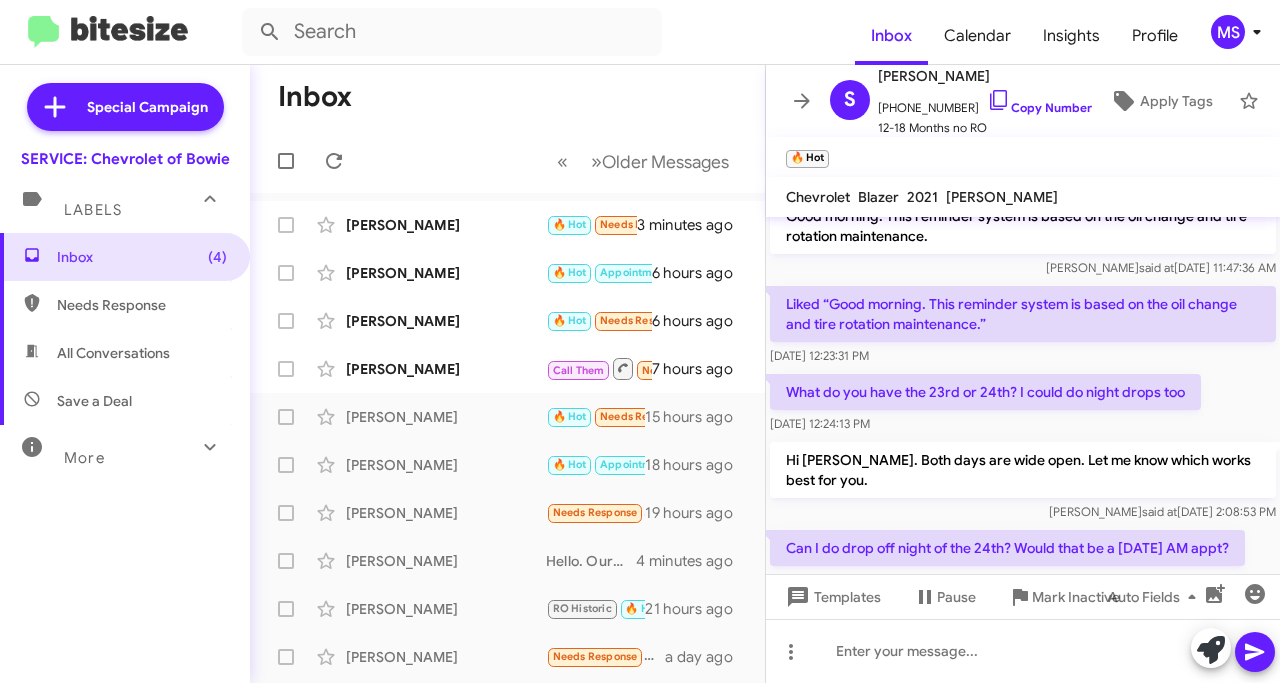 scroll, scrollTop: 0, scrollLeft: 0, axis: both 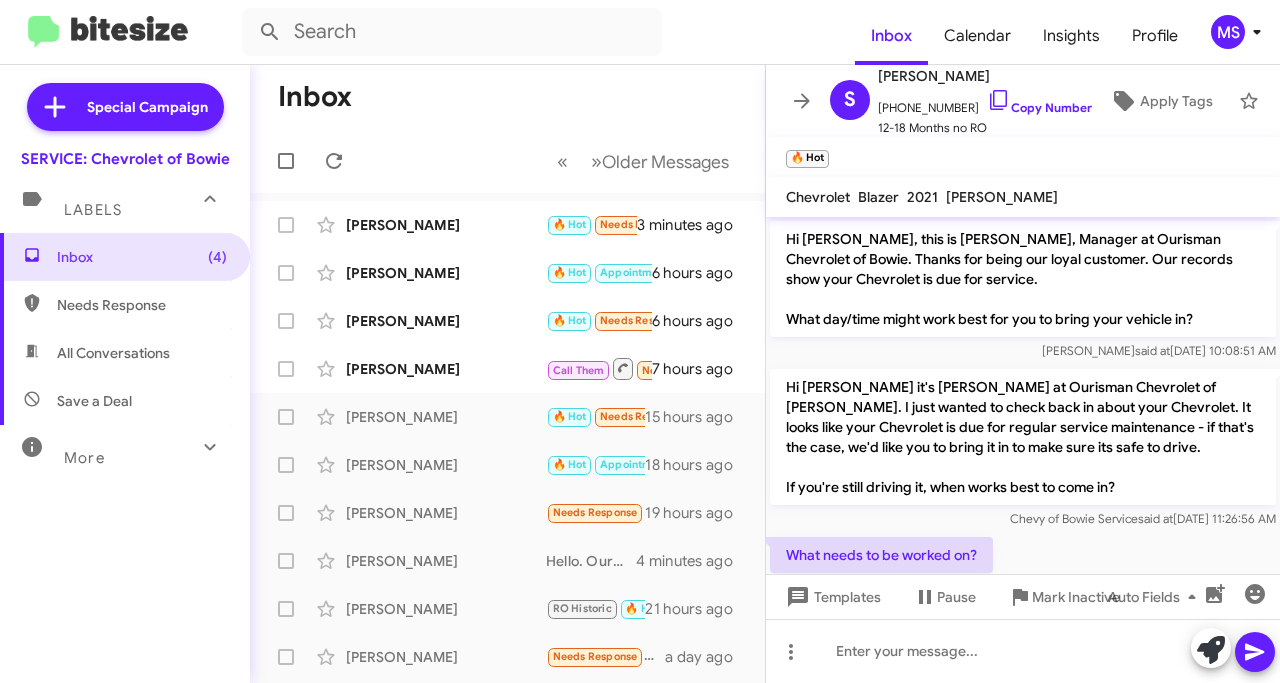click on "[PERSON_NAME]" 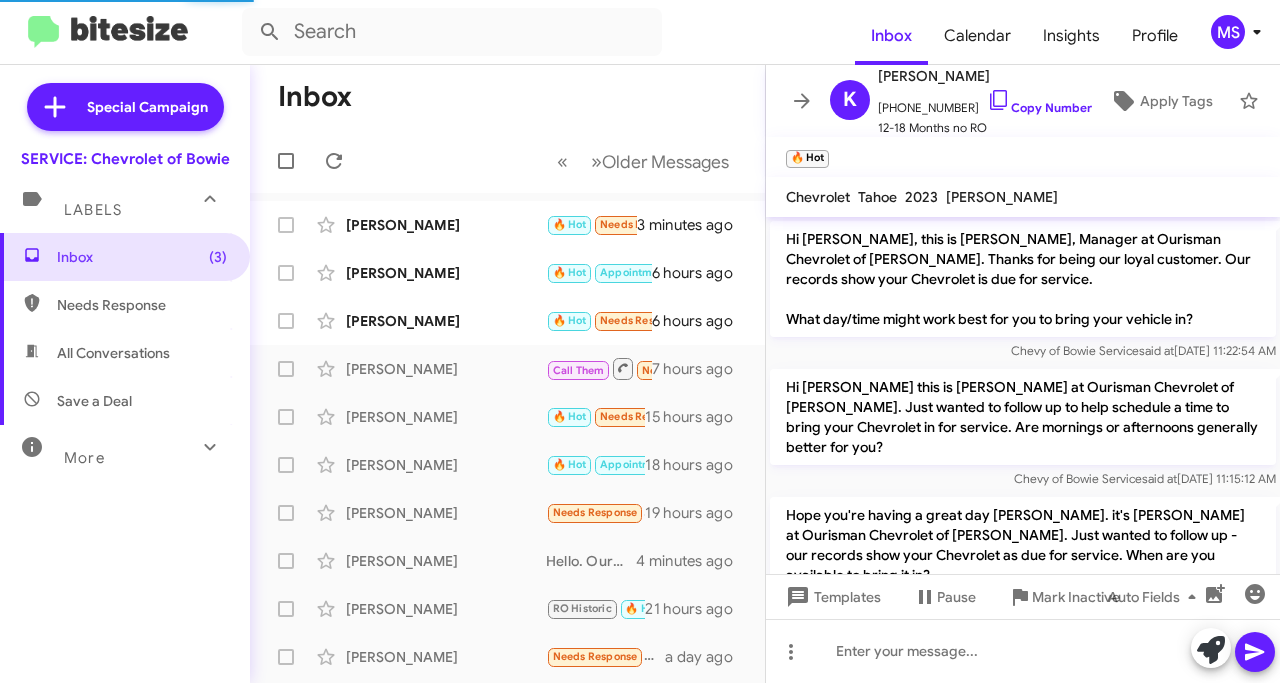 scroll, scrollTop: 678, scrollLeft: 0, axis: vertical 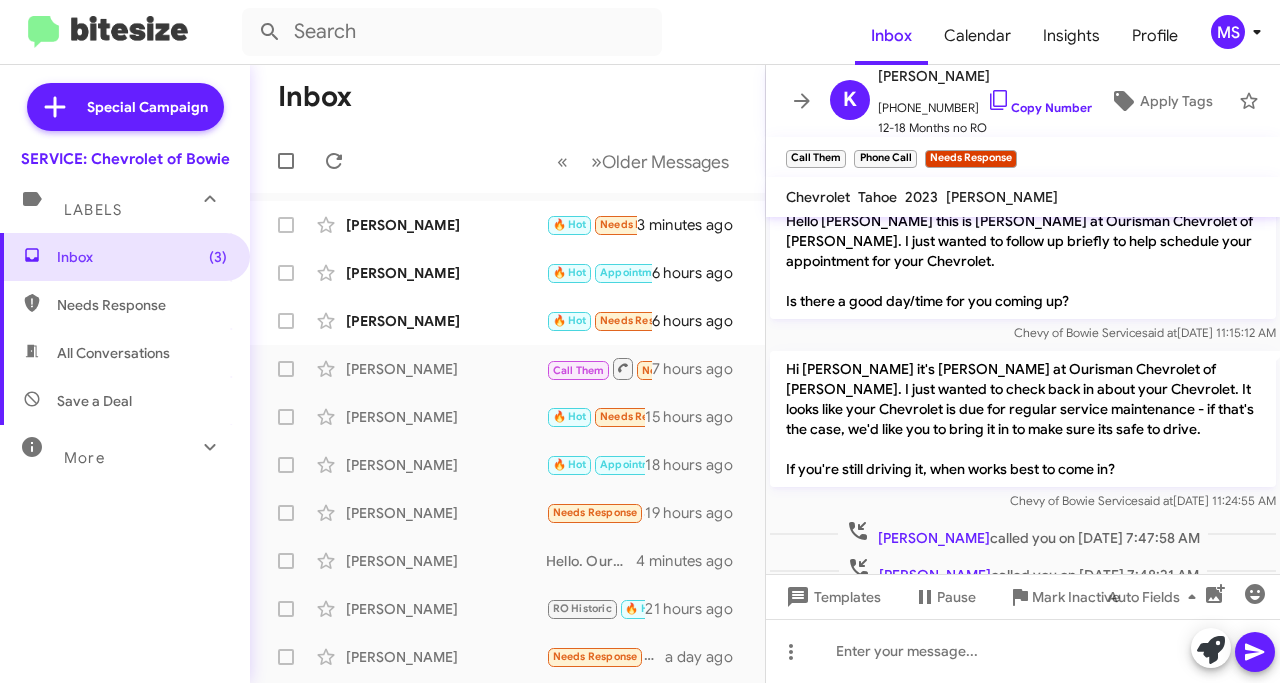click on "[PERSON_NAME]" 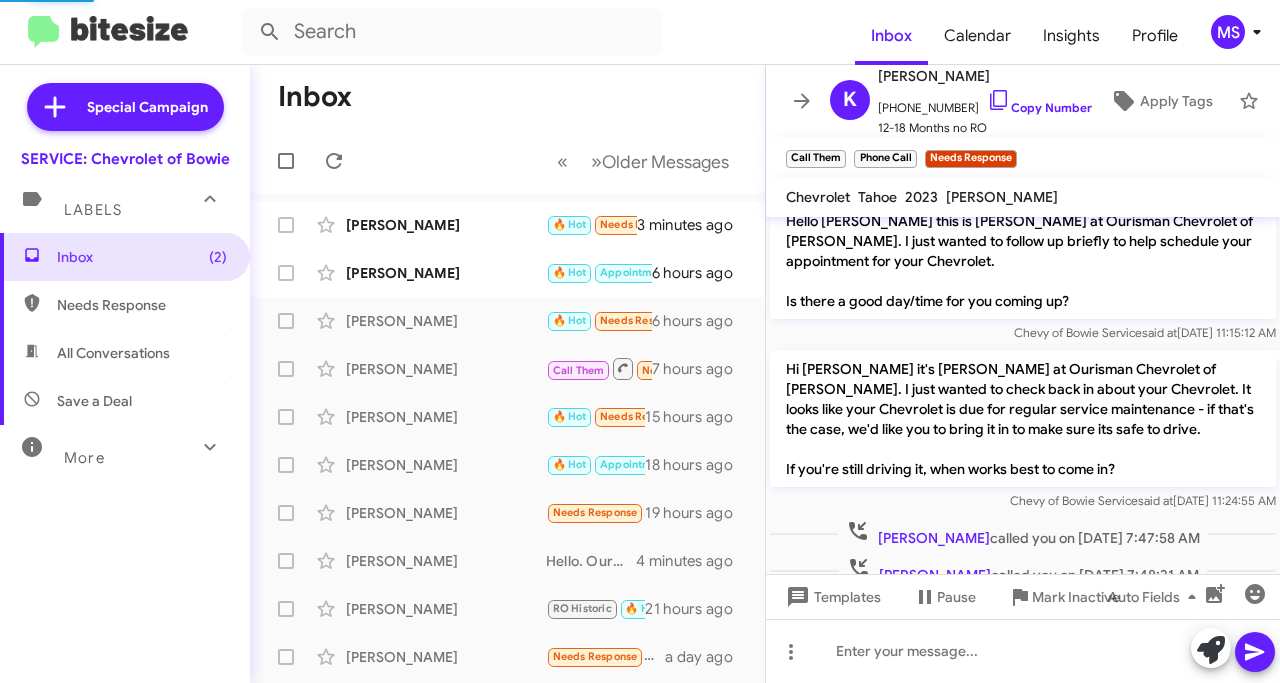 scroll, scrollTop: 140, scrollLeft: 0, axis: vertical 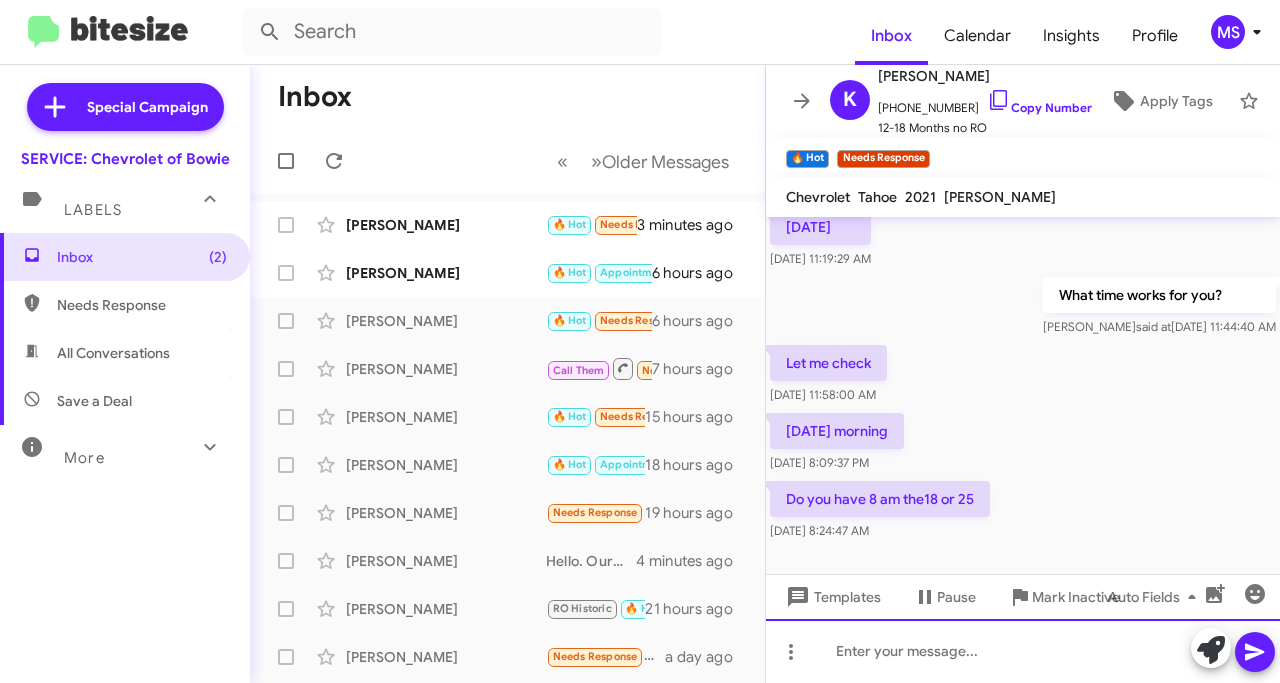 click 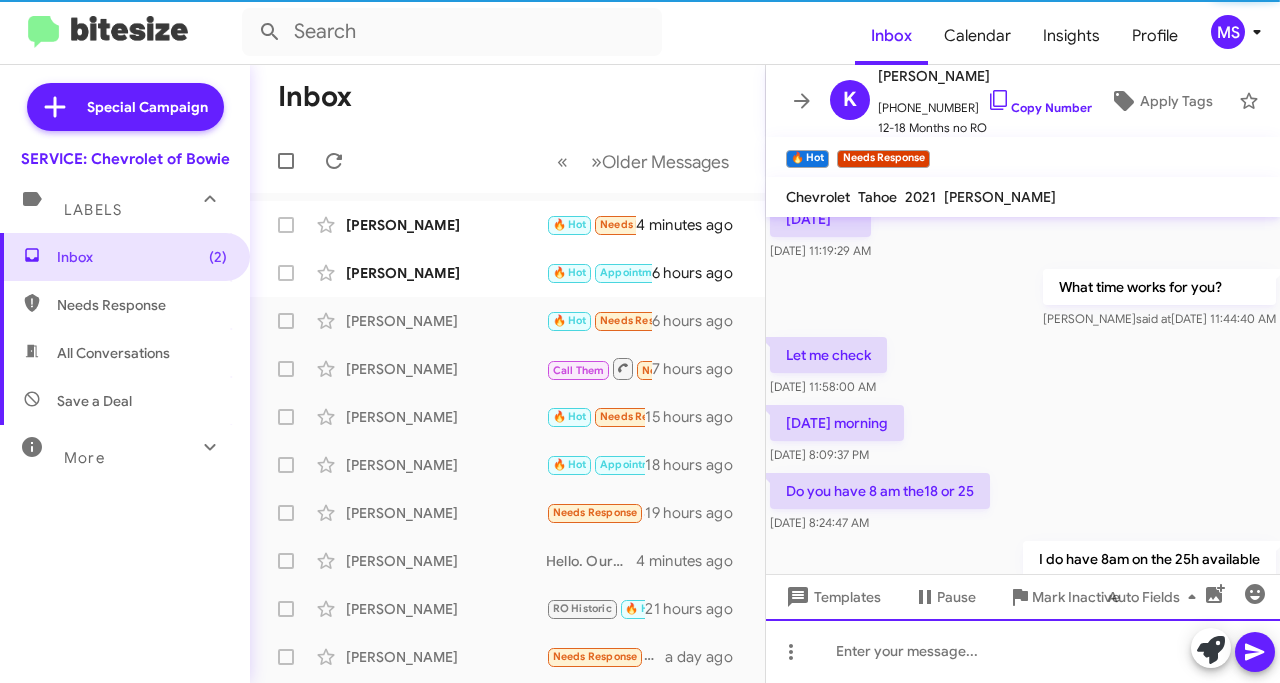 scroll, scrollTop: 213, scrollLeft: 0, axis: vertical 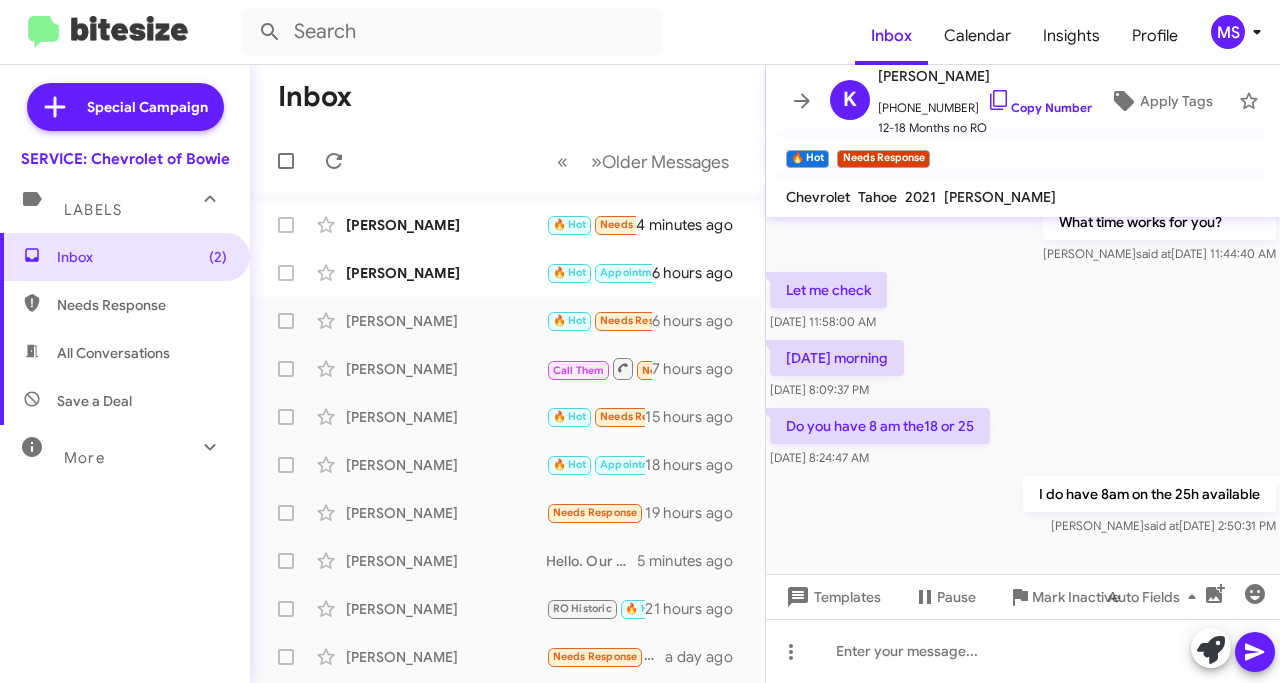 click on "Copy Number" 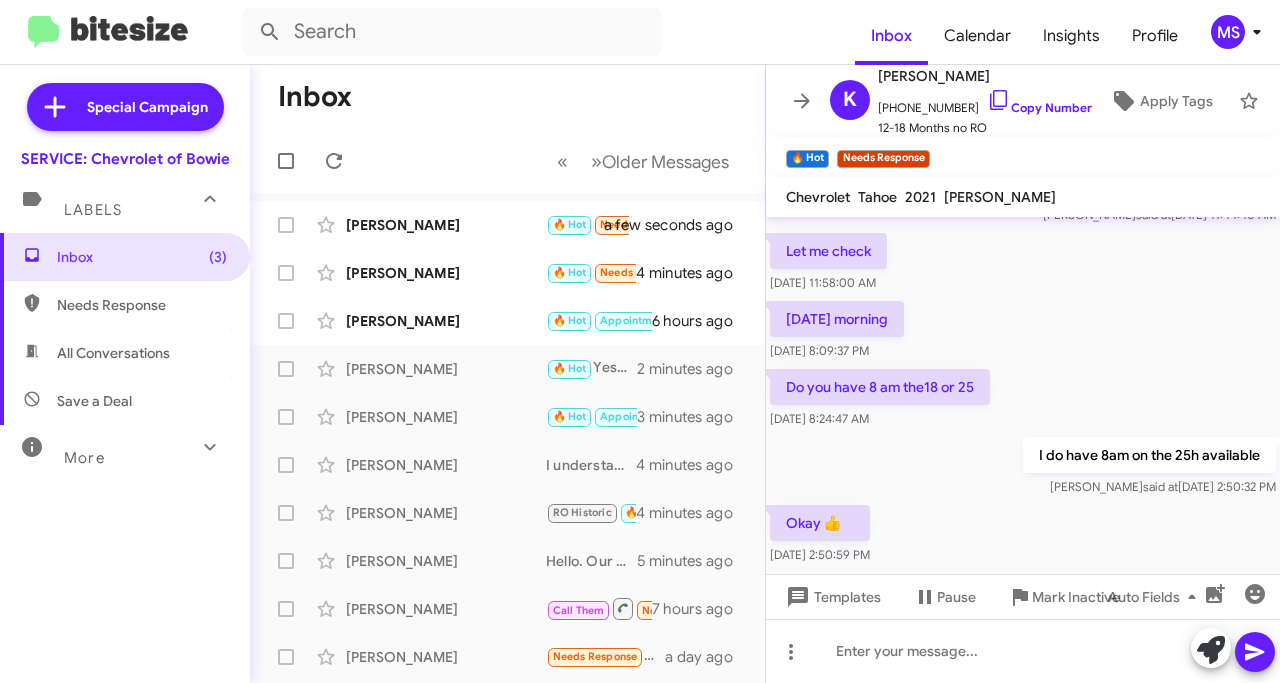 scroll, scrollTop: 286, scrollLeft: 0, axis: vertical 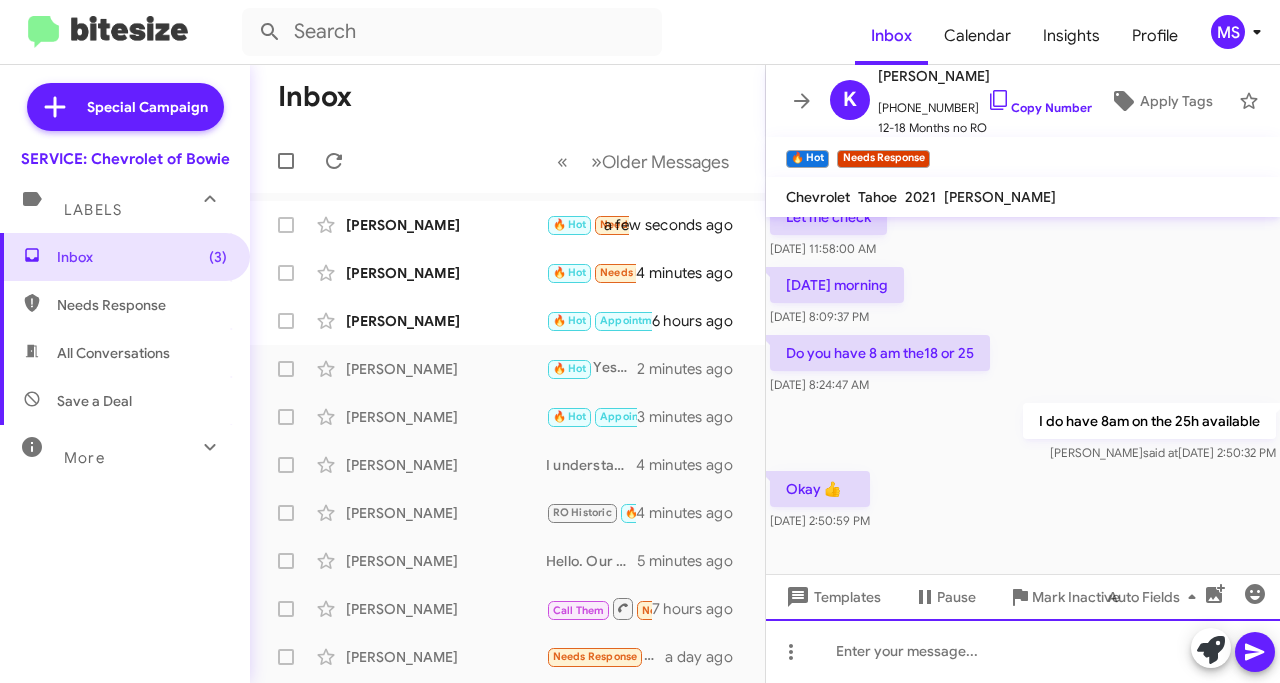 click 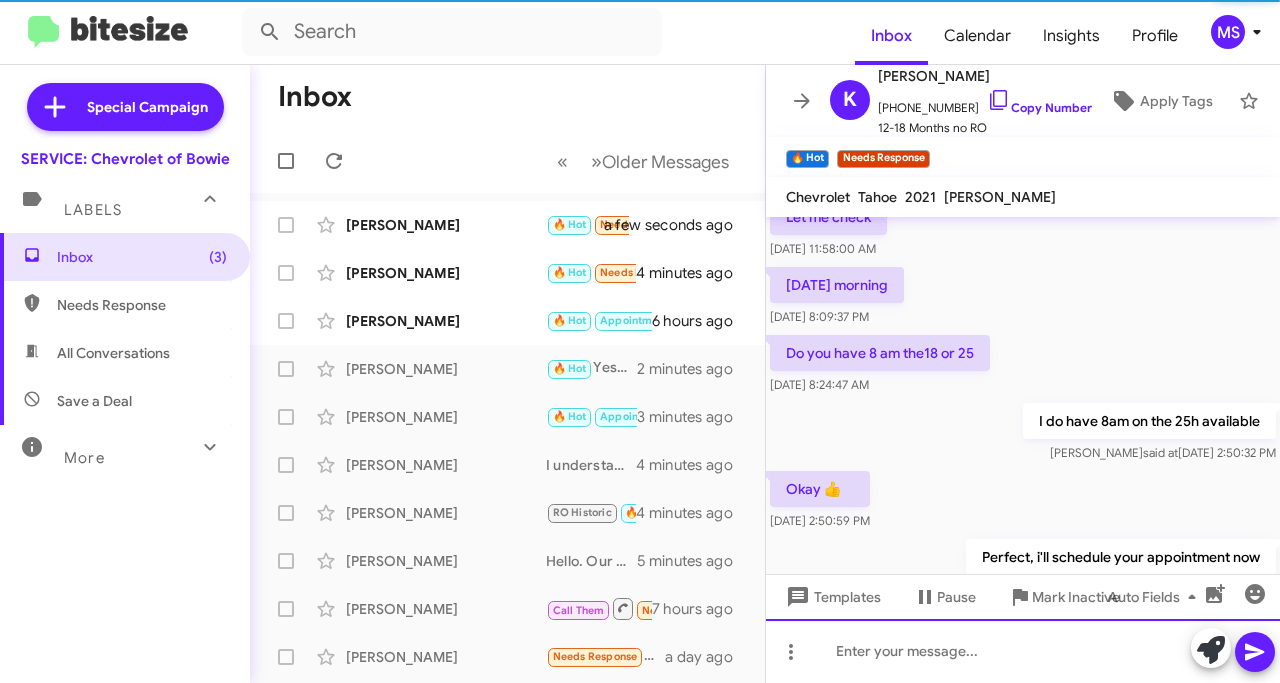 scroll, scrollTop: 0, scrollLeft: 0, axis: both 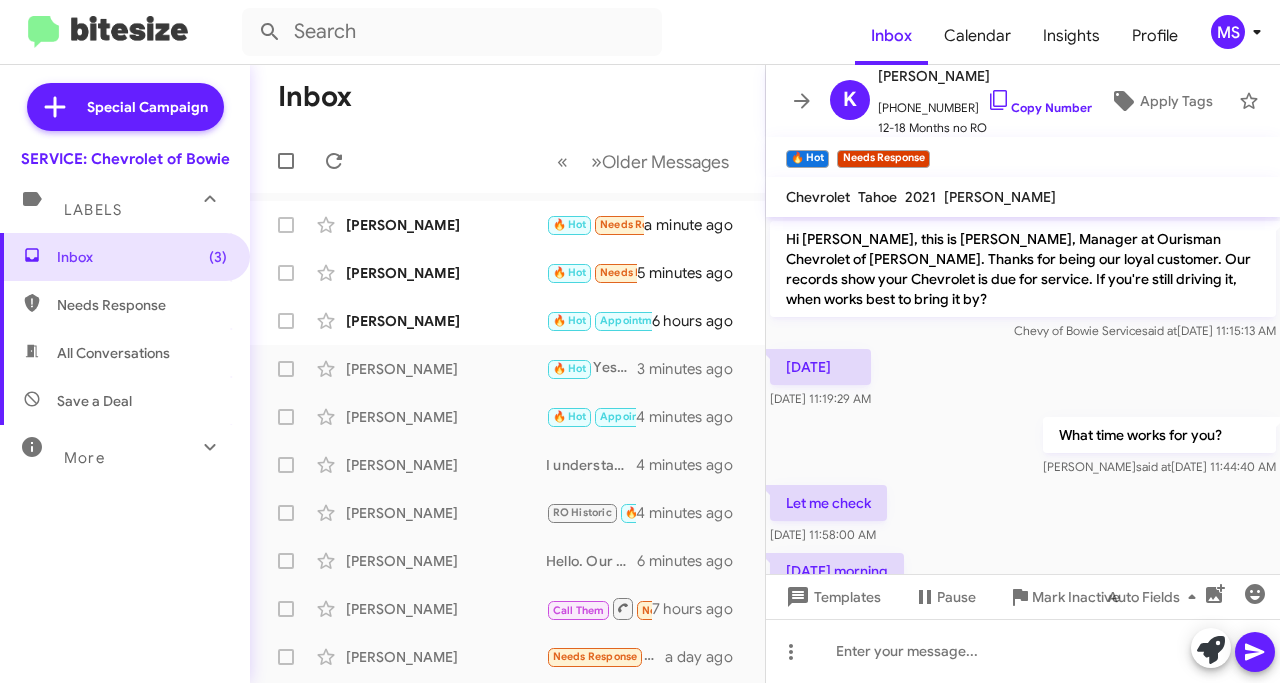 drag, startPoint x: 374, startPoint y: 323, endPoint x: 399, endPoint y: 341, distance: 30.805843 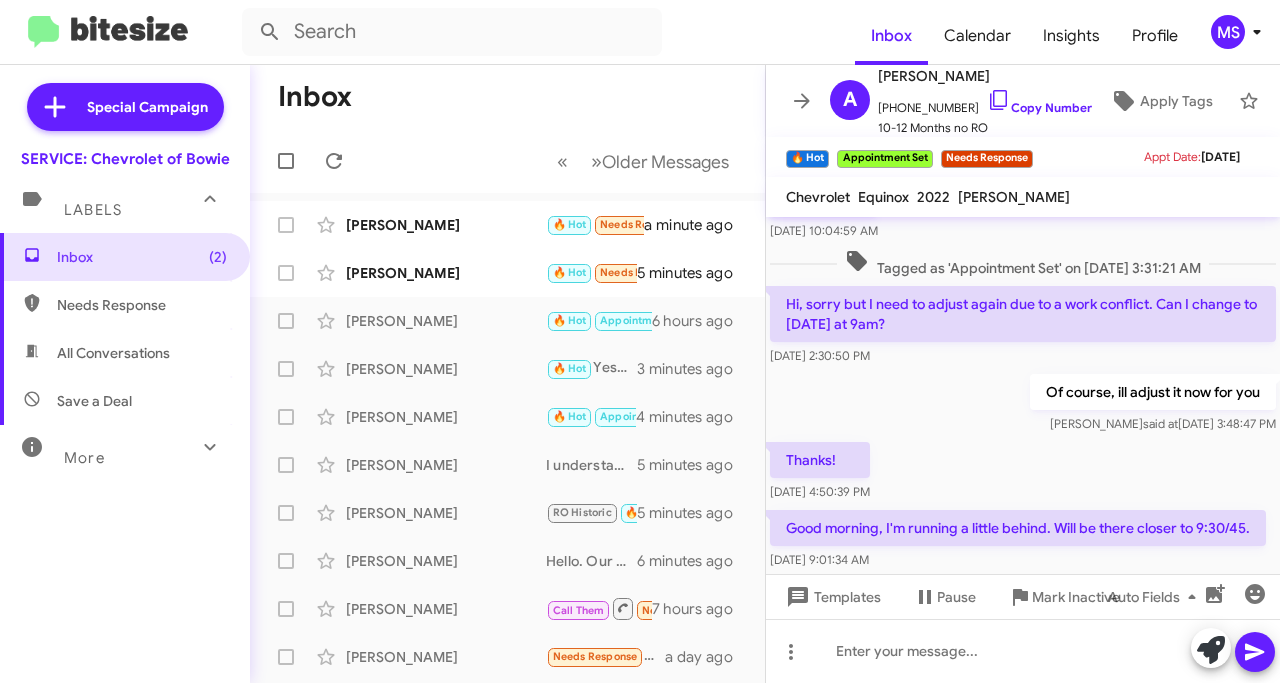 scroll, scrollTop: 700, scrollLeft: 0, axis: vertical 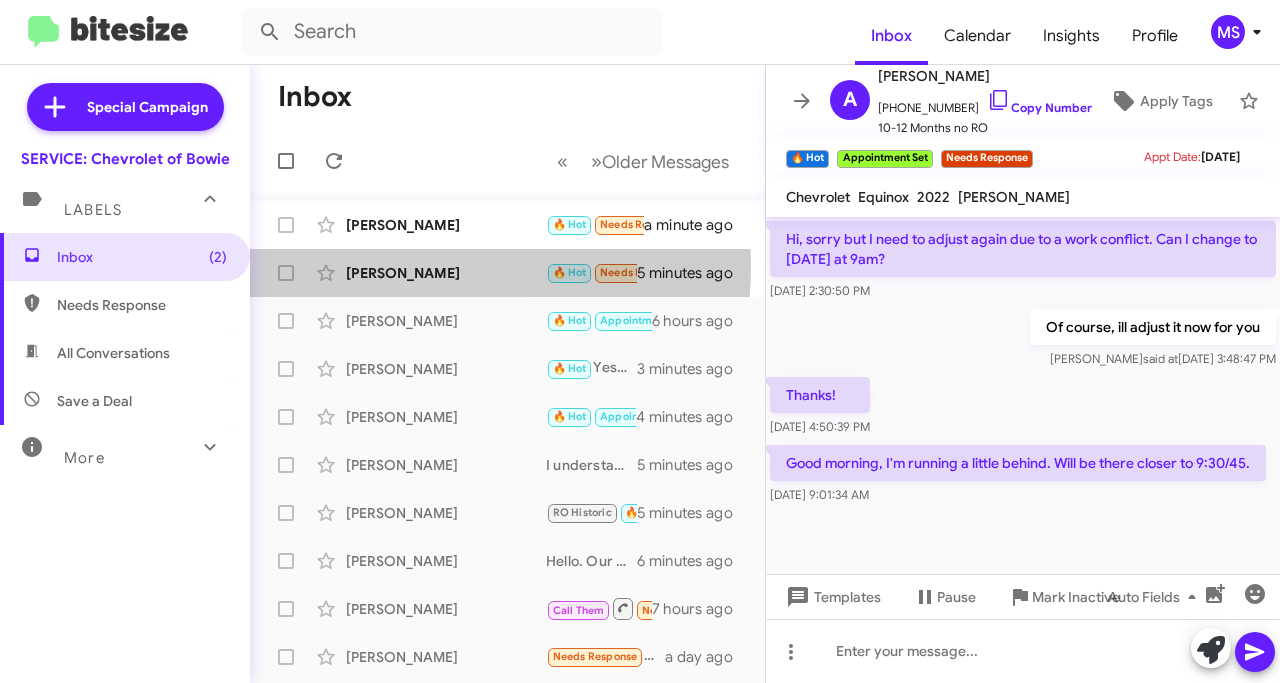 click on "[PERSON_NAME]" 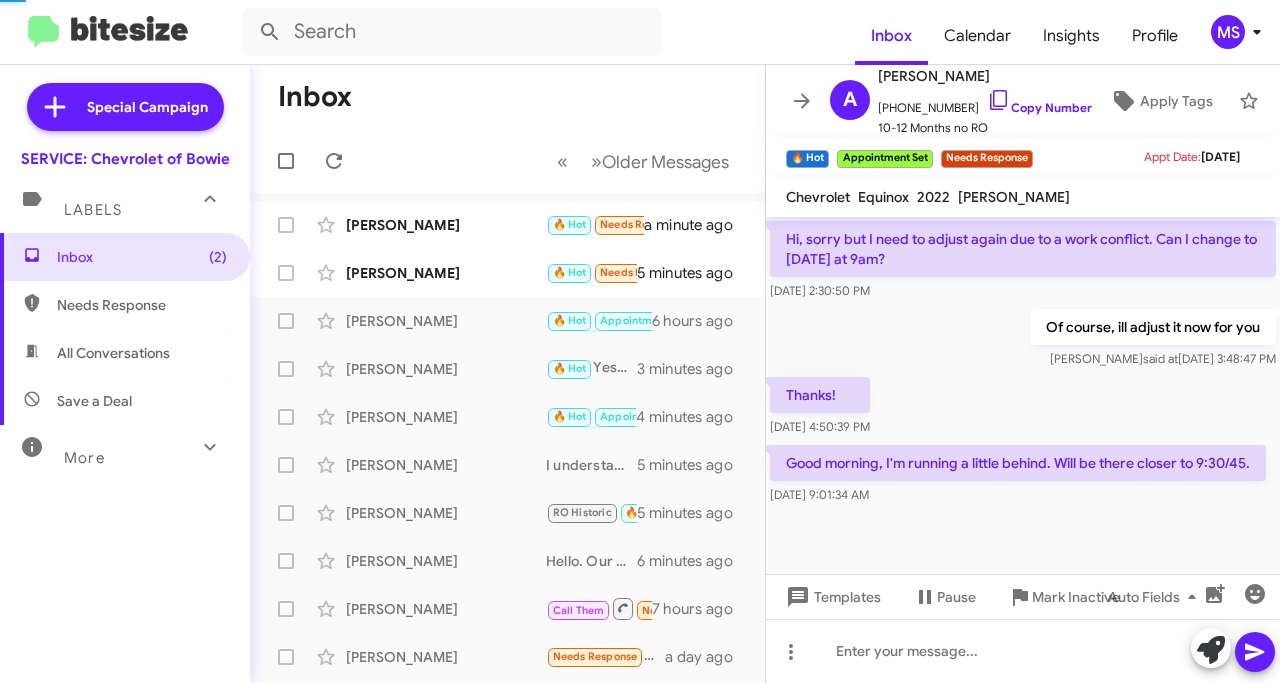 scroll, scrollTop: 67, scrollLeft: 0, axis: vertical 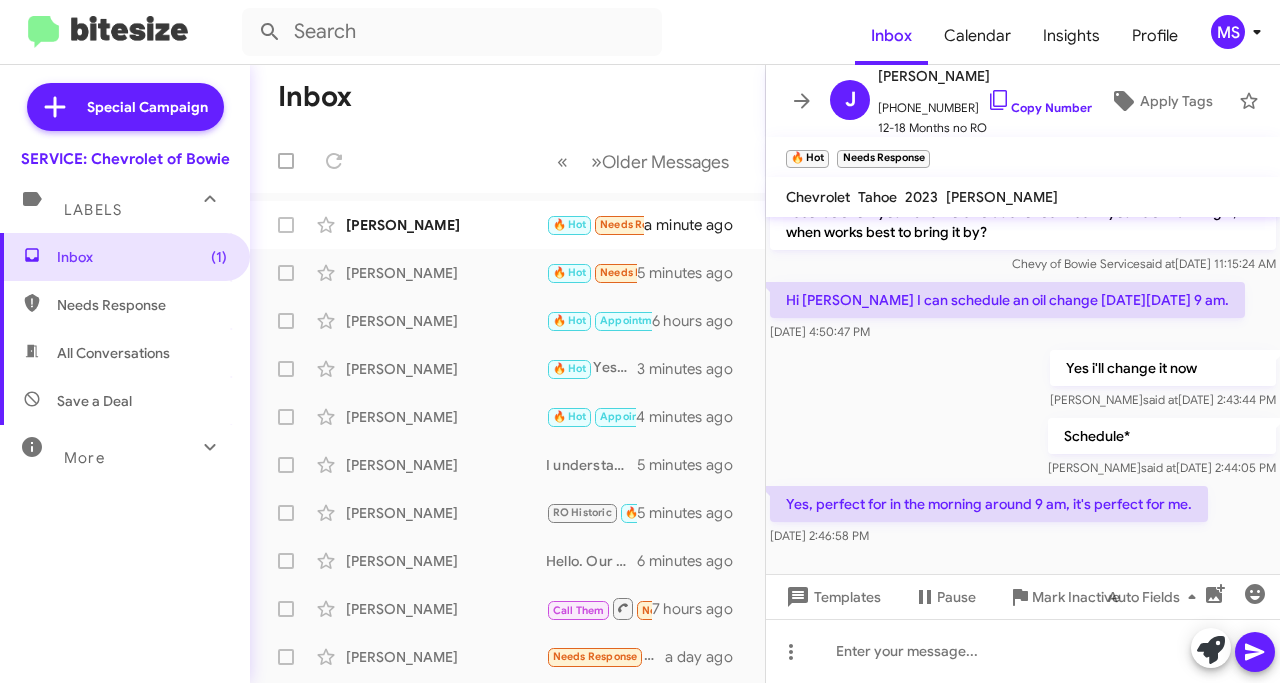 click on "Copy Number" 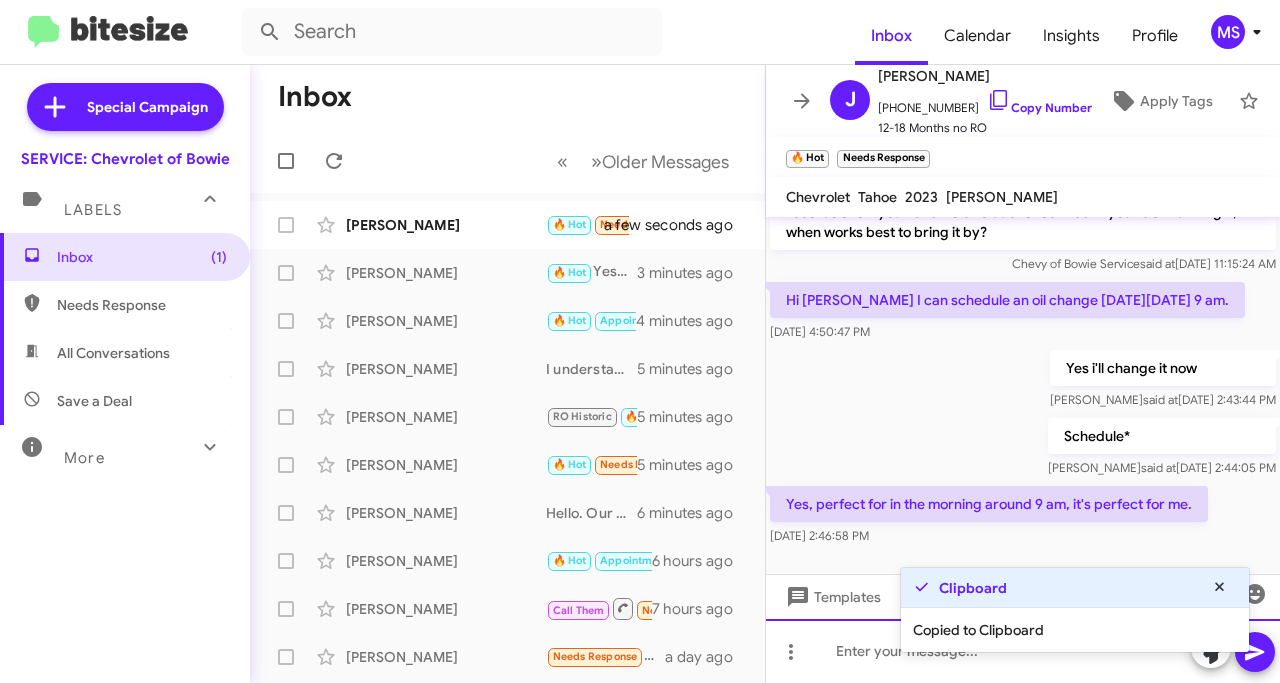 click 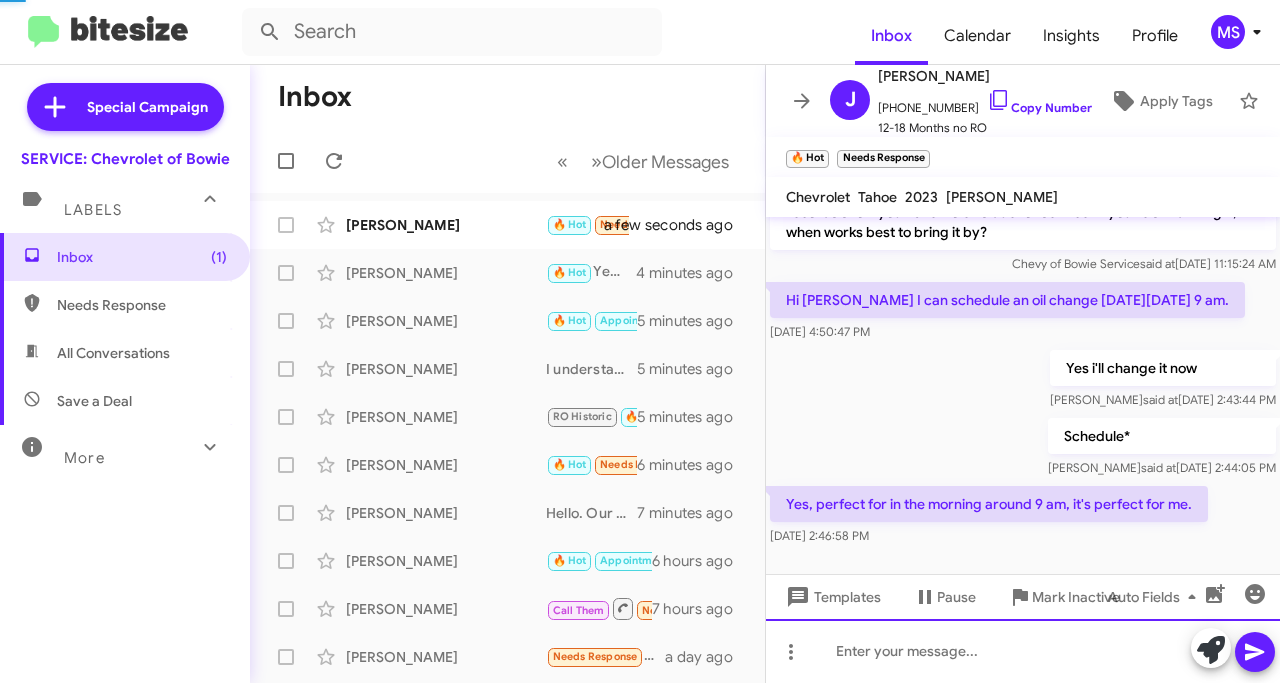 scroll, scrollTop: 160, scrollLeft: 0, axis: vertical 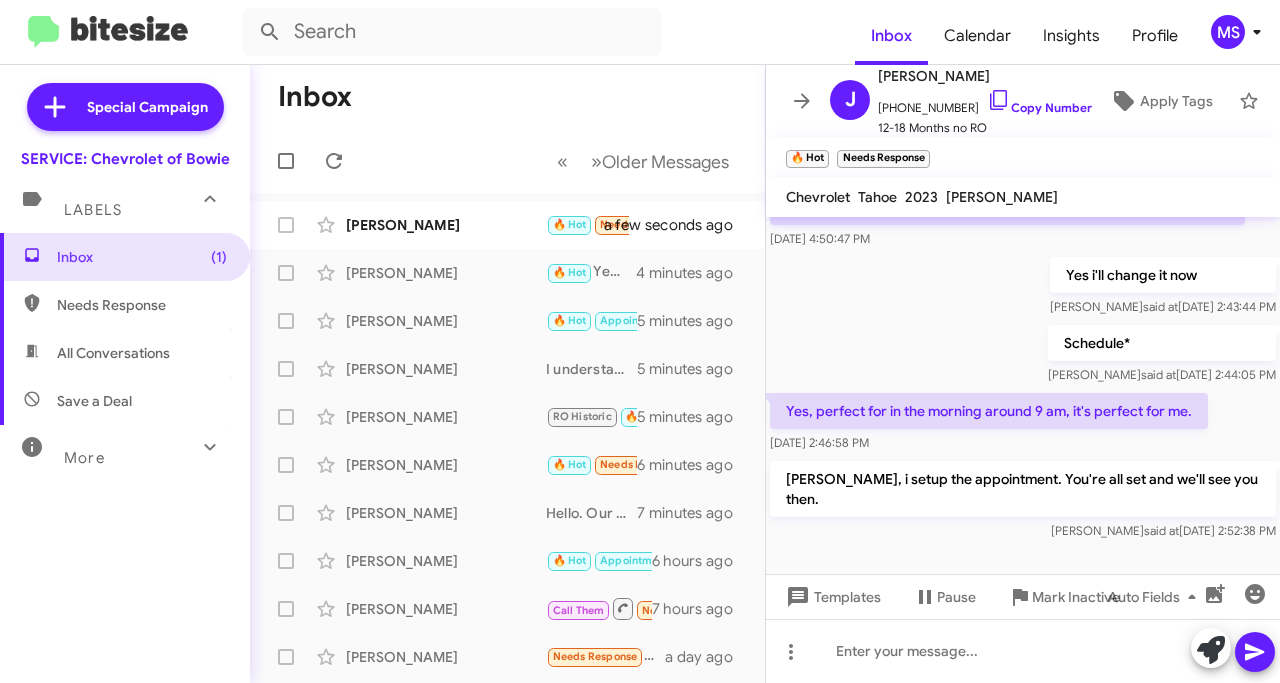 click on "[PERSON_NAME]" 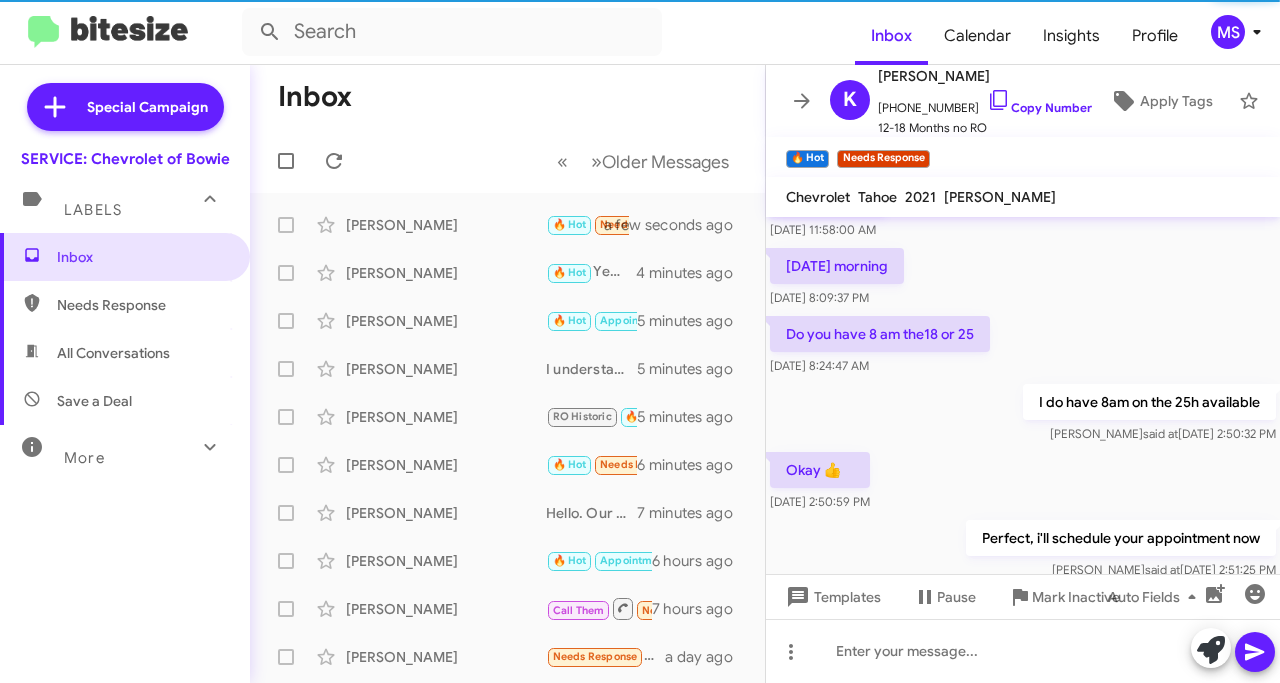 scroll, scrollTop: 432, scrollLeft: 0, axis: vertical 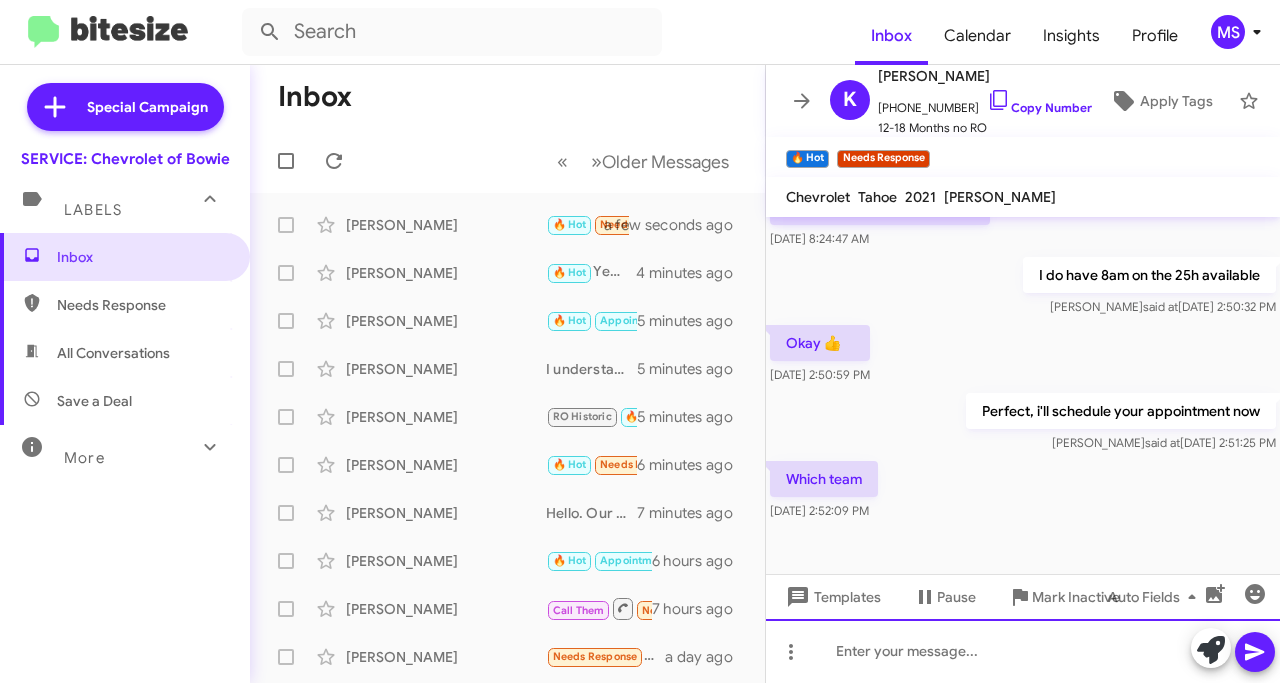 click 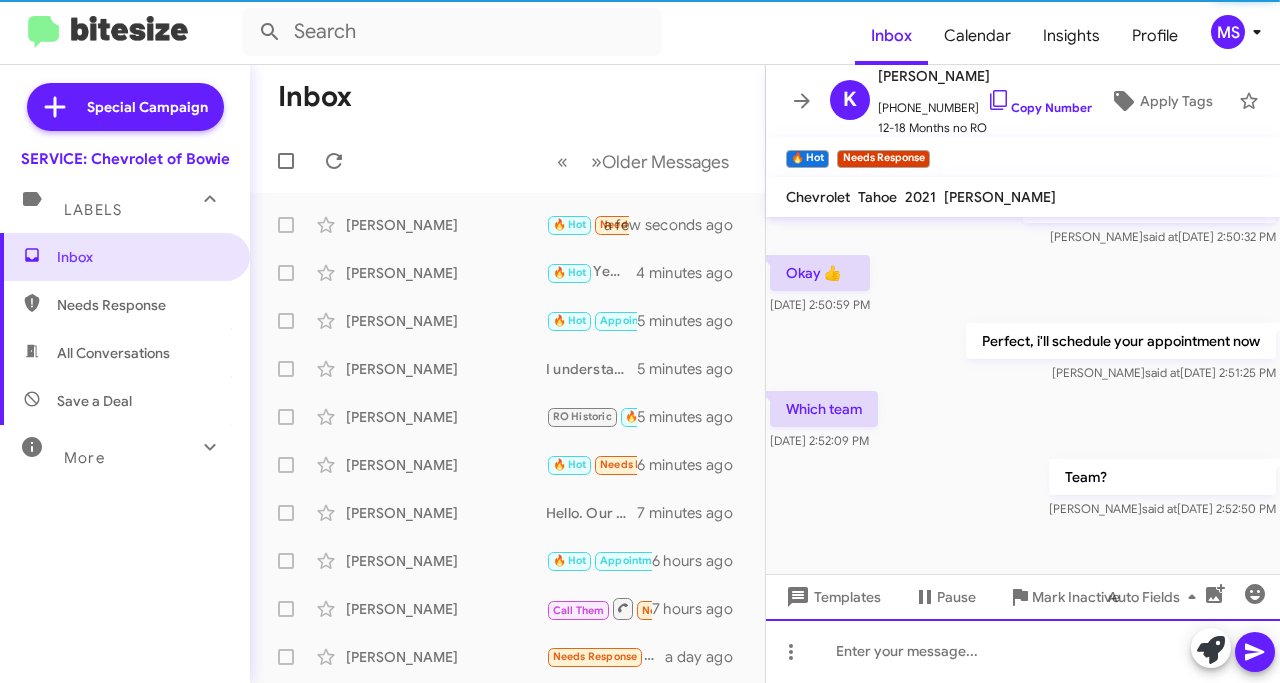 scroll, scrollTop: 505, scrollLeft: 0, axis: vertical 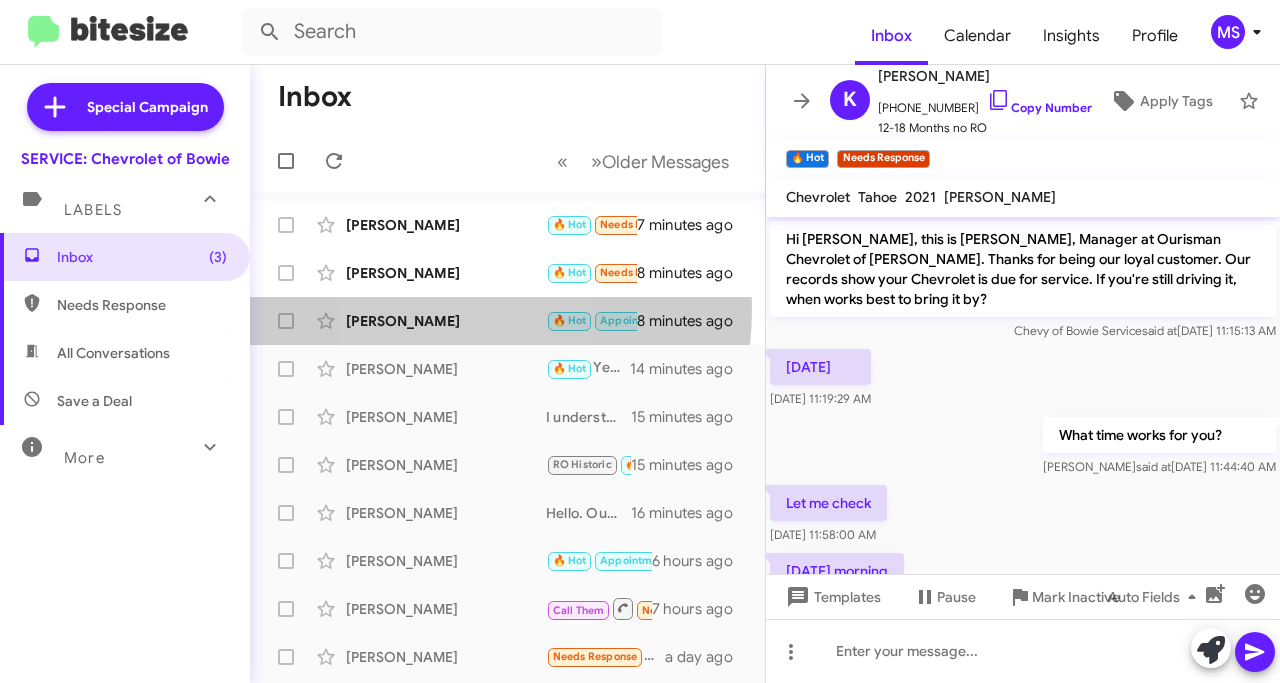 click on "[PERSON_NAME]  🔥 Hot   Appointment Set   Needs Response   ​👍​ to “ Yes of course, i'll have it adjusted now. ”   8 minutes ago" 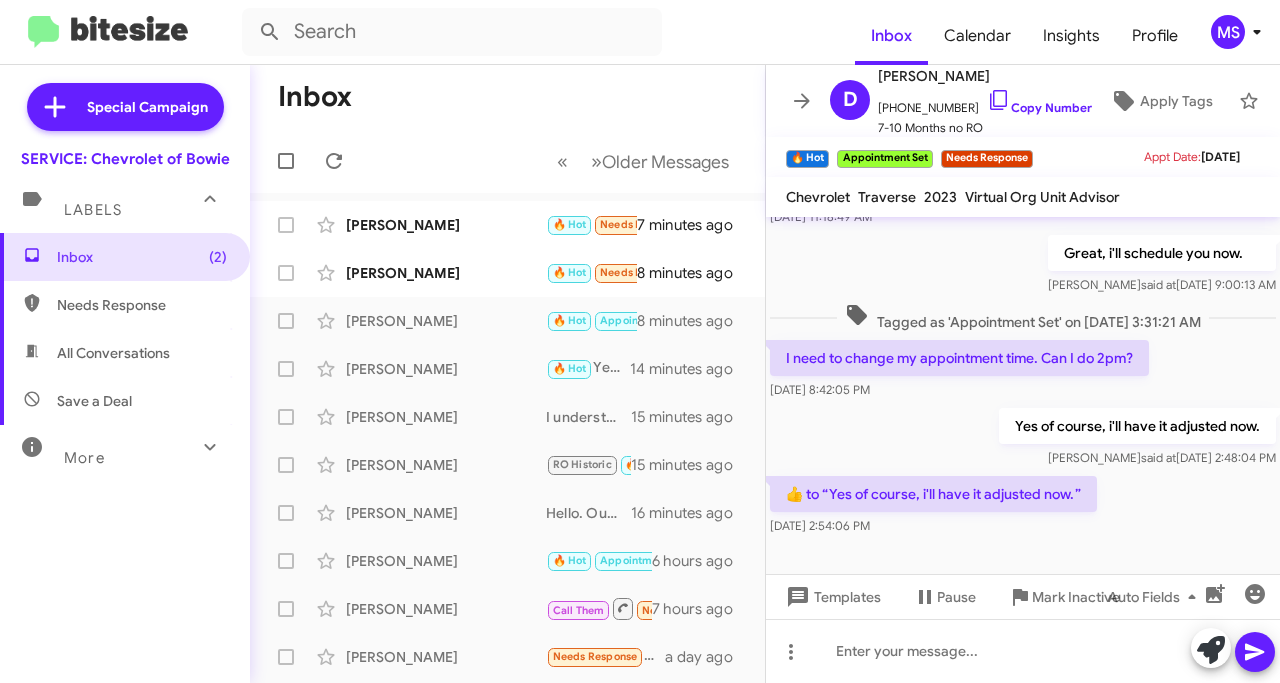scroll, scrollTop: 202, scrollLeft: 0, axis: vertical 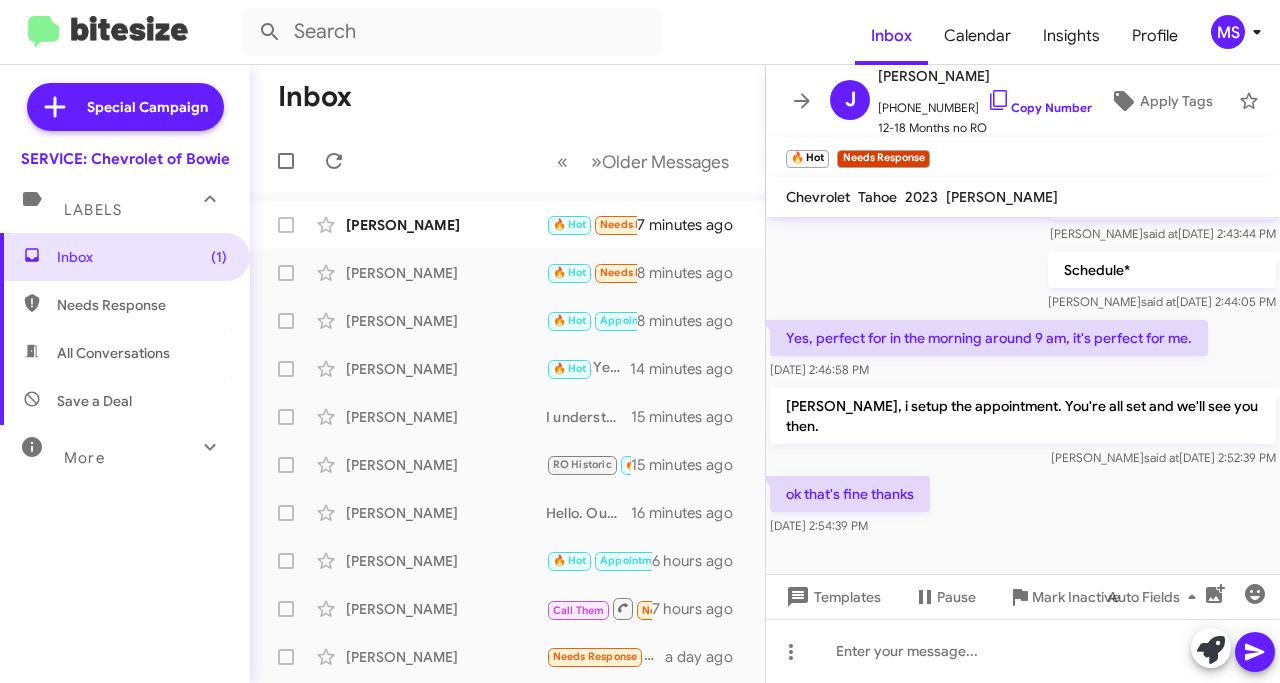 click on "[PERSON_NAME]  🔥 Hot   Needs Response   That's ok   7 minutes ago" 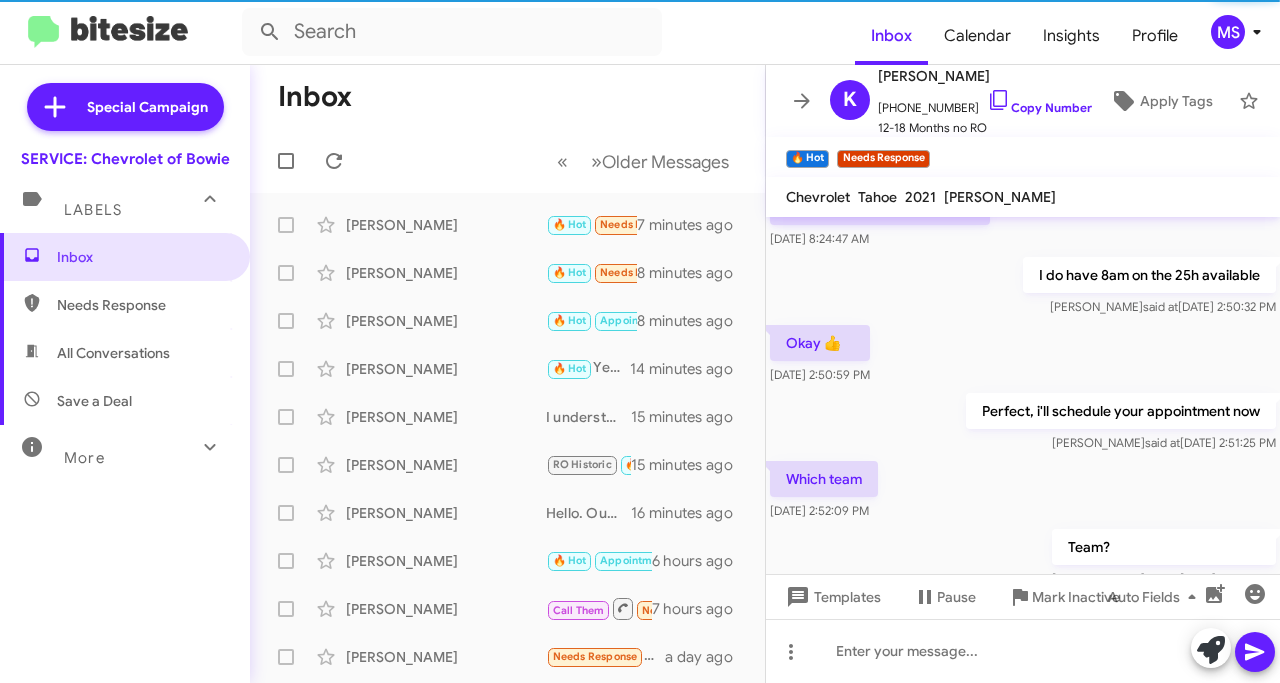 scroll, scrollTop: 578, scrollLeft: 0, axis: vertical 